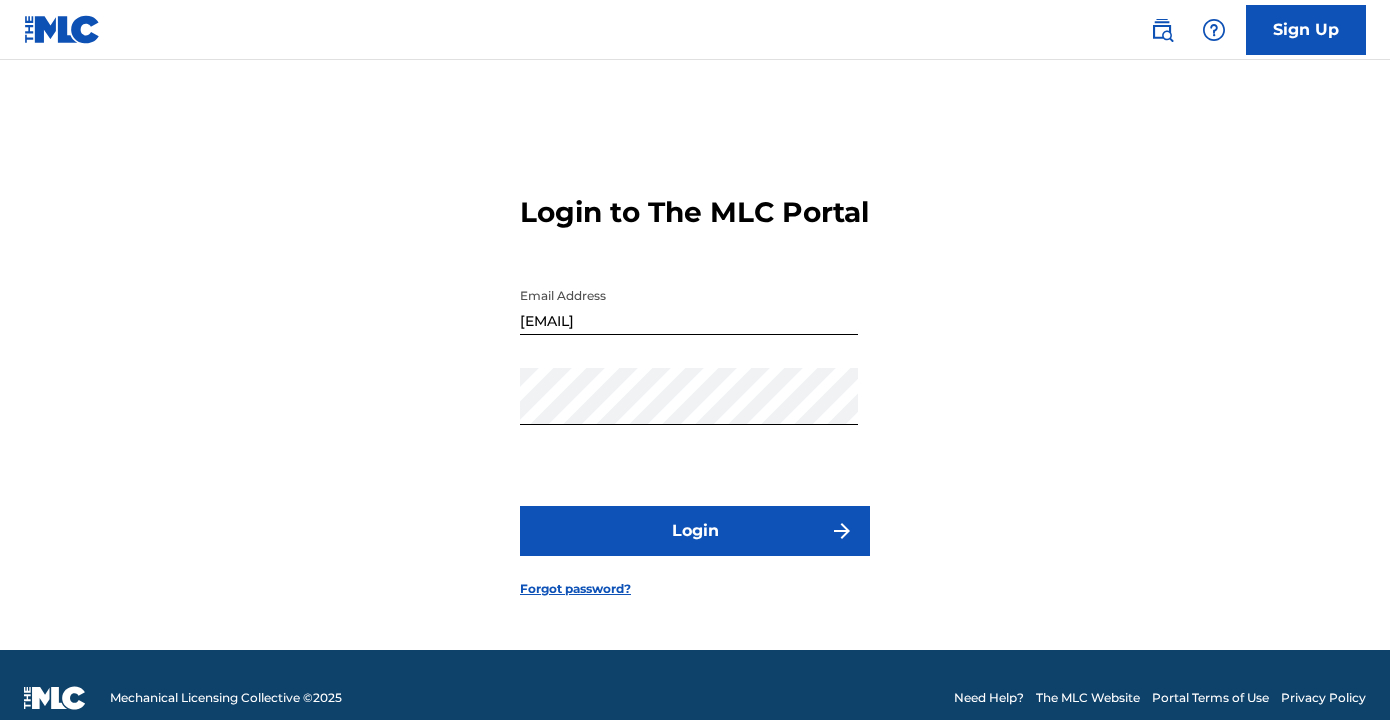 scroll, scrollTop: 0, scrollLeft: 0, axis: both 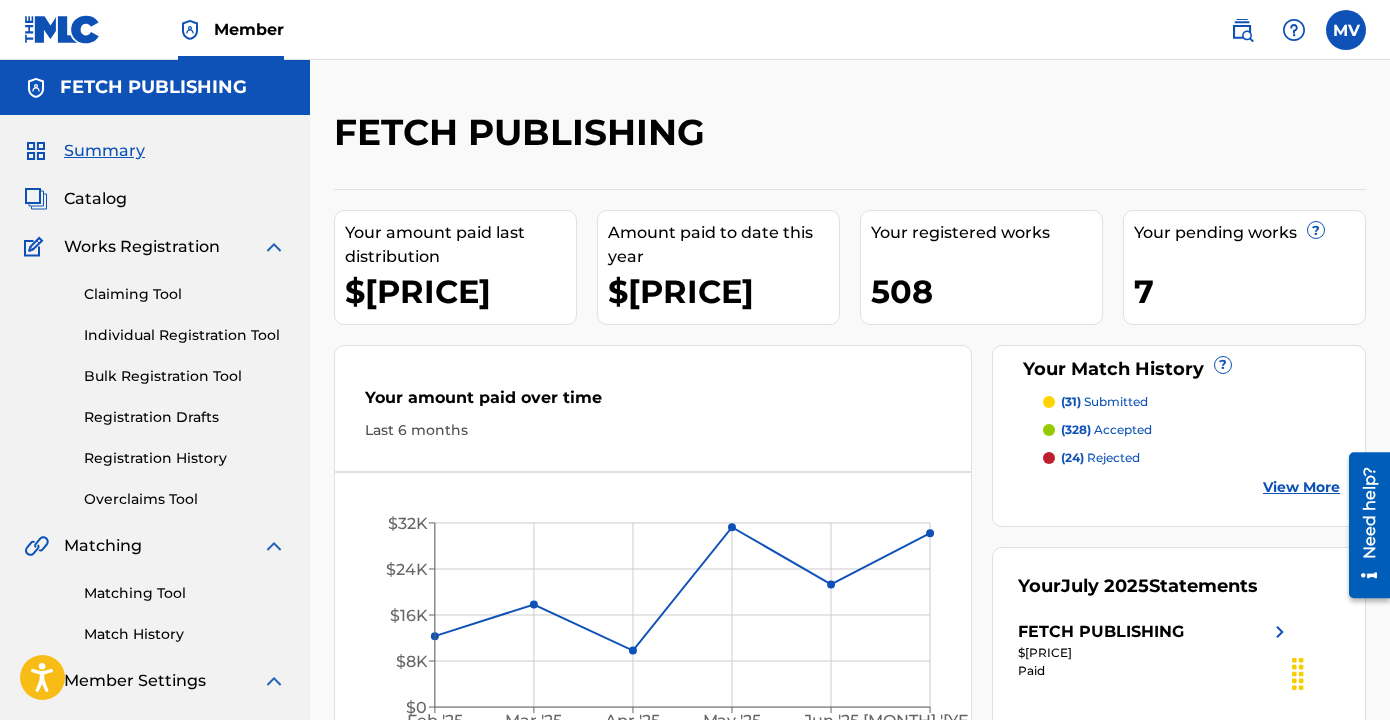click on "Catalog" at bounding box center [95, 199] 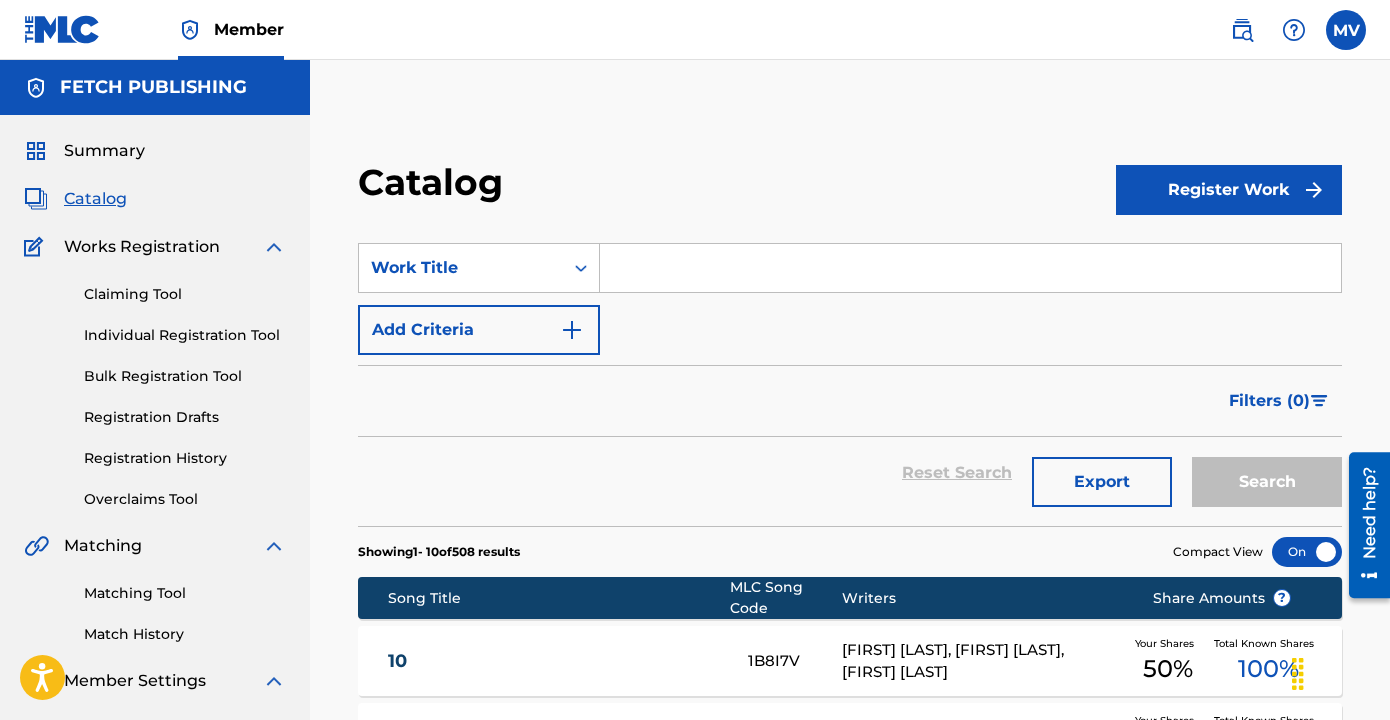 click at bounding box center (970, 268) 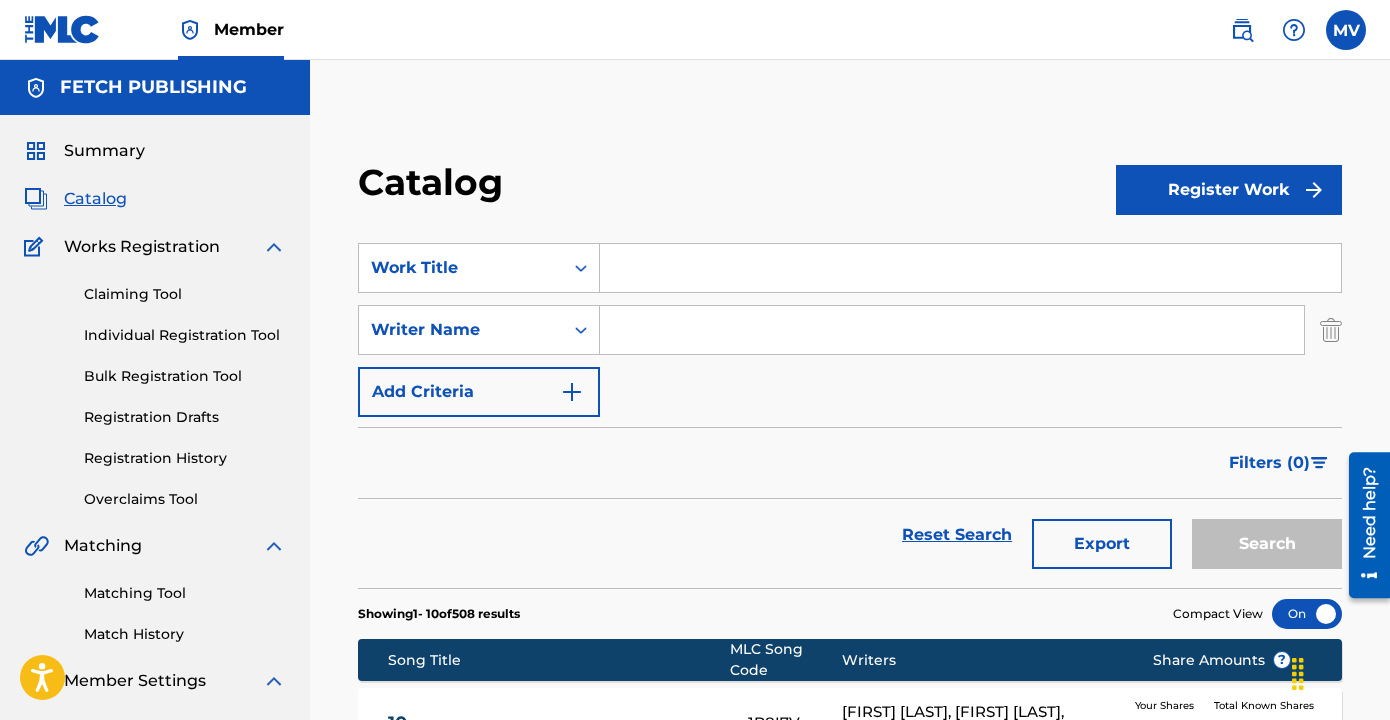 click at bounding box center (952, 330) 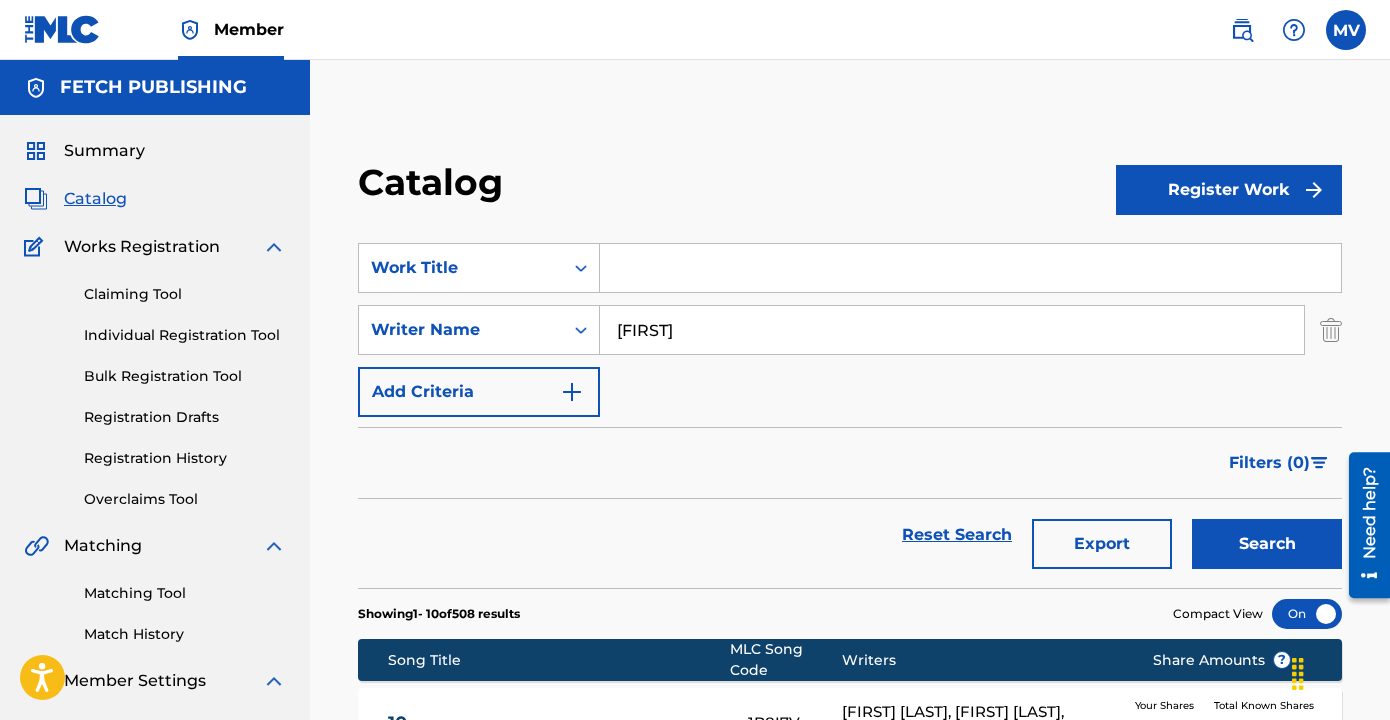 type on "[FIRST]" 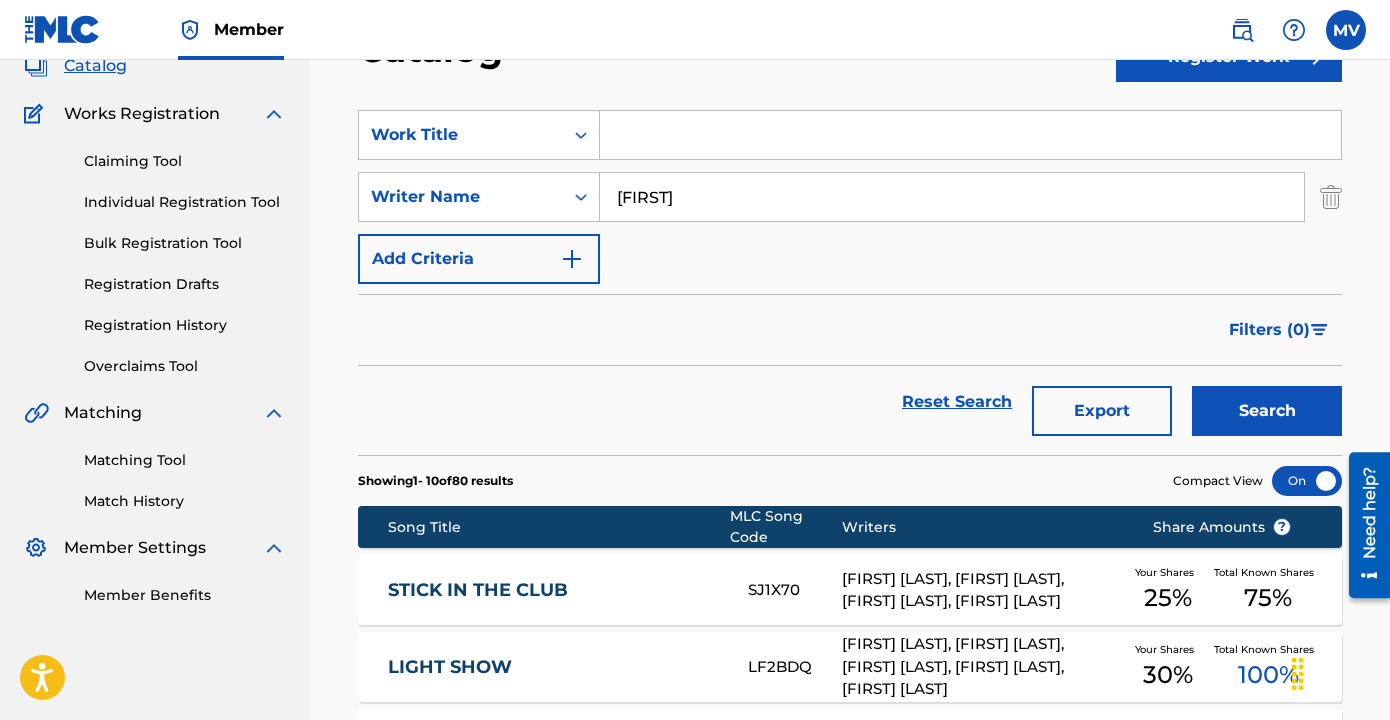 scroll, scrollTop: 208, scrollLeft: 0, axis: vertical 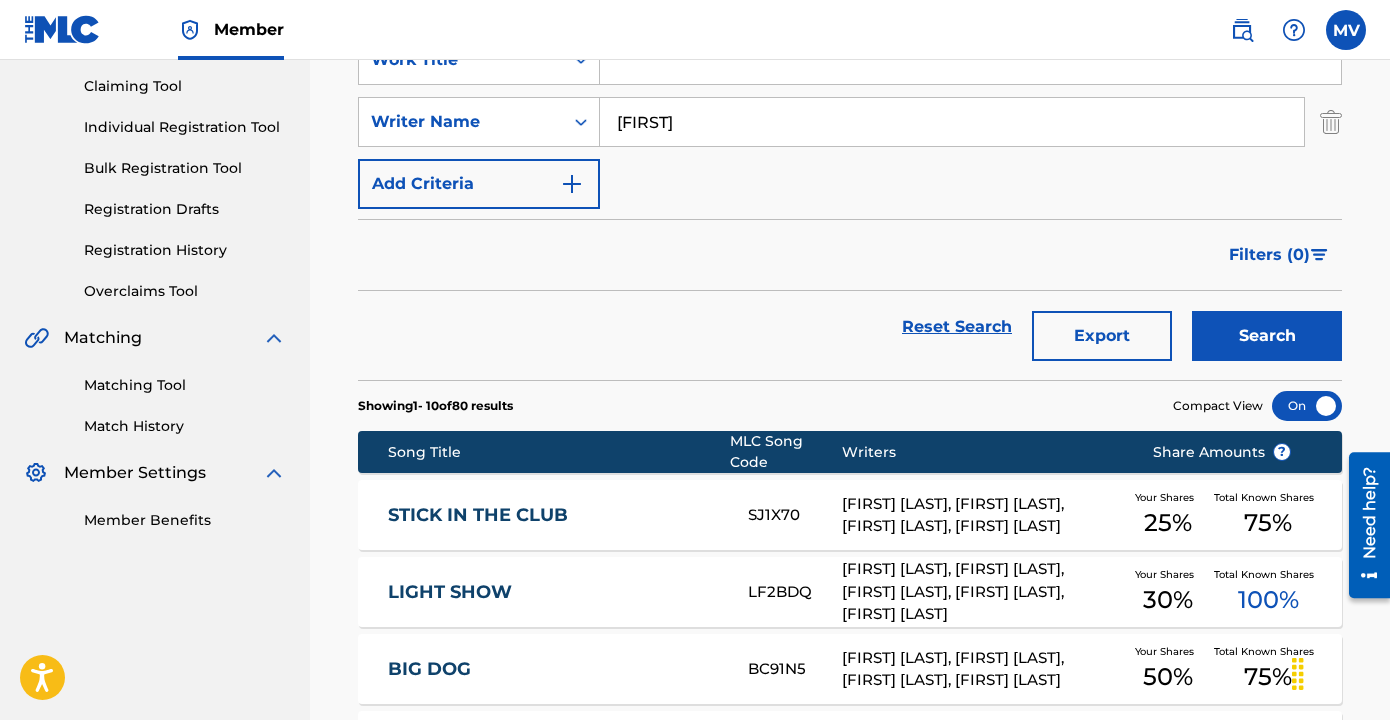 click on "STICK IN THE CLUB SJ1X70 [FIRST] [LAST], [FIRST] [LAST], [FIRST] [LAST], [FIRST] [LAST] Your Shares 25 % Total Known Shares 75 % LIGHT SHOW LF2BDQ [FIRST] [LAST], [FIRST] [LAST], [GOOD] [FINESSE], [FIRST] [LAST], [FIRST] [LAST] Your Shares 30 % Total Known Shares 100 % BIG DOG BC91N5 [FIRST] [LAST], [FIRST] [LAST], [FIRST] [LAST], [FIRST] [LAST] Your Shares 50 % Total Known Shares 75 % CLOSE THAT BACKDOOR CC6VNW [FIRST] [LAST], [FIRST] [LAST], [FIRST] [LAST], [FIRST] [LAST] Your Shares 50 % Total Known Shares 100 % HOMERUN HB7622 [FIRST] [LAST], [FIRST] [LAST], [FIRST] [LAST], [FIRST] [LAST] Your Shares 50 % Total Known Shares 100 % DRAKEO THE RULER - IDK WHY FT. GRIND HARD & SLO-BE DC30BK [FIRST] [LAST], [FIRST] [LAST], [FIRST] [LAST] Your Shares 100 % Total Known Shares 100 % JOOBA LOC - DEAL WITH US JB8TIH [FIRST] [LAST], [JOOBA] [LOC] Your Shares 50 % Total Known Shares 50 % MUDBABY MB5GC1 50" at bounding box center [850, 832] 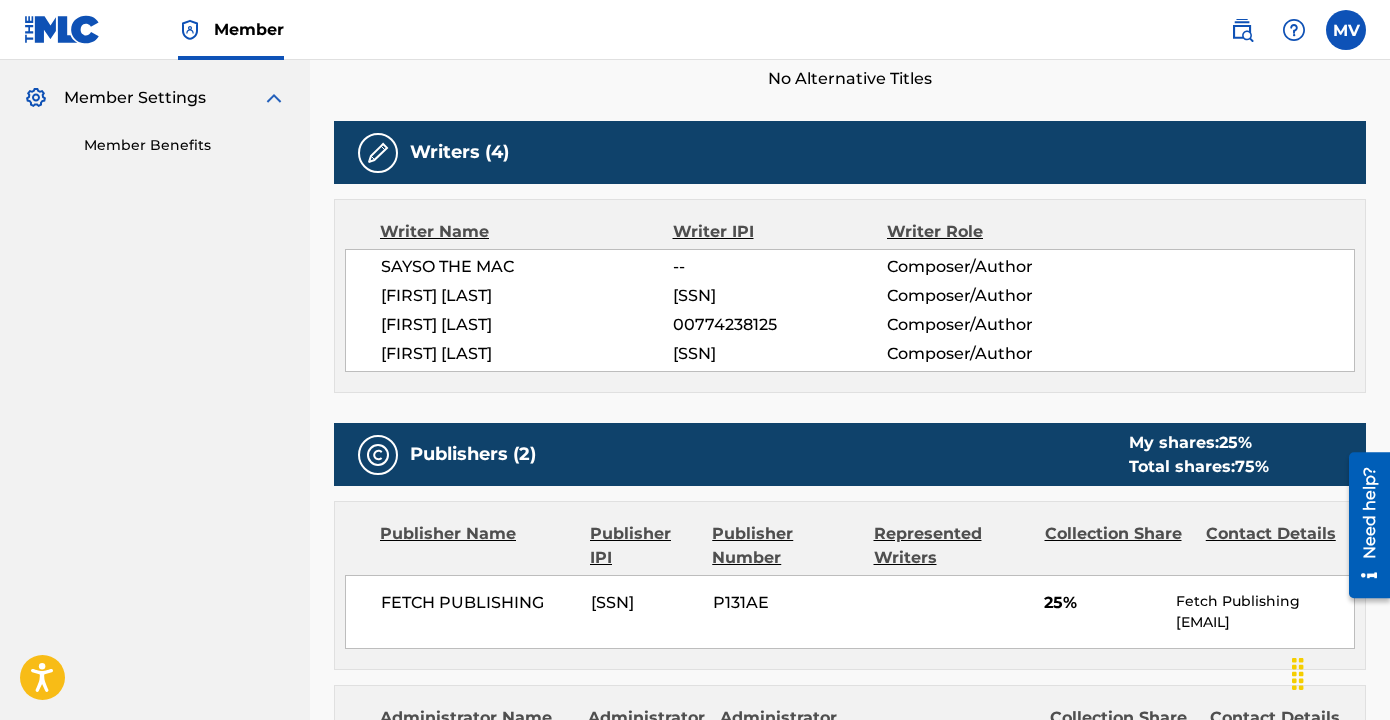 scroll, scrollTop: 605, scrollLeft: 0, axis: vertical 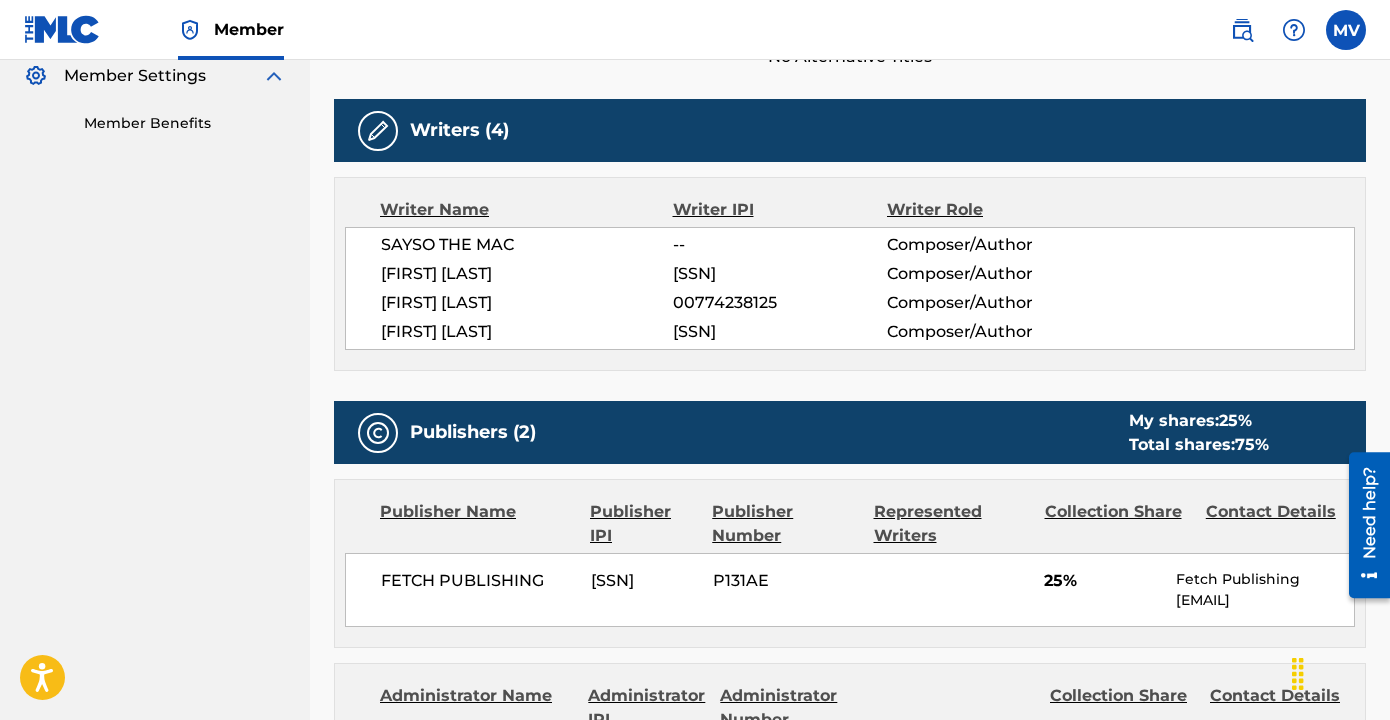 click on "00774238125" at bounding box center [780, 303] 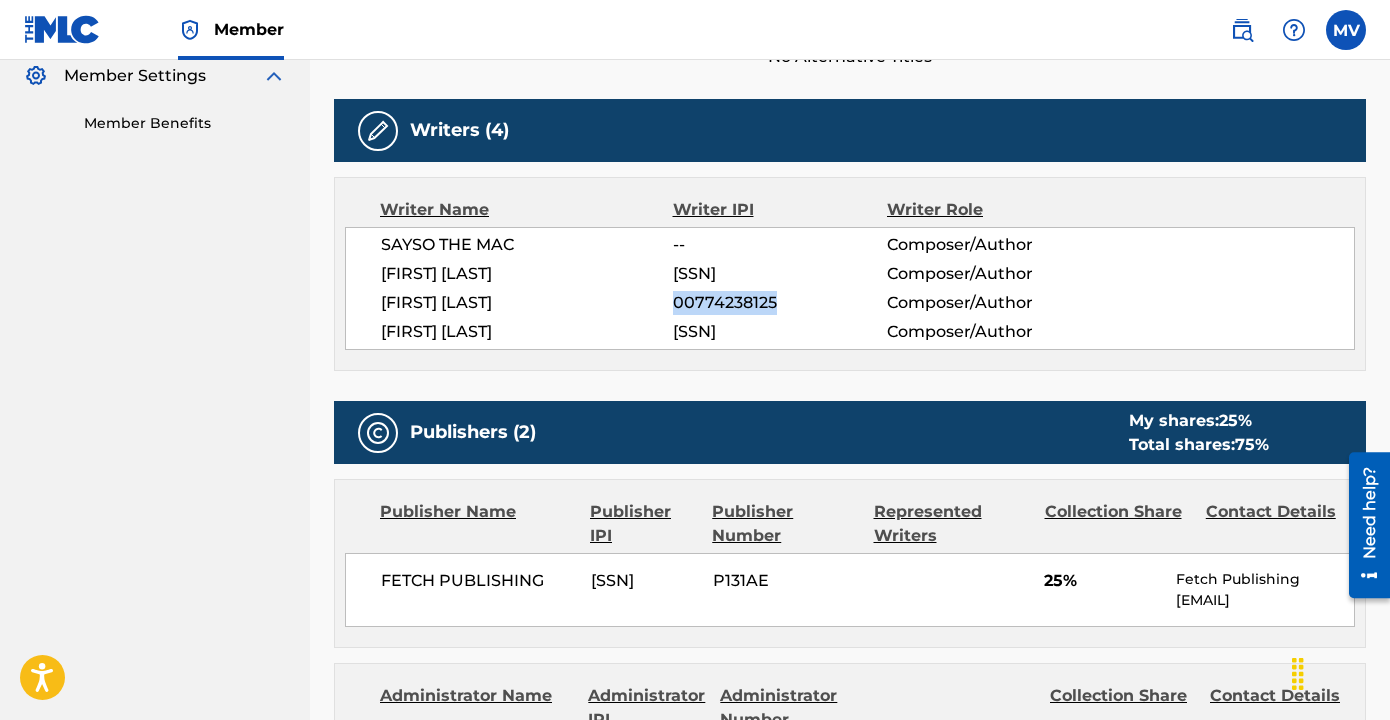 click on "00774238125" at bounding box center [780, 303] 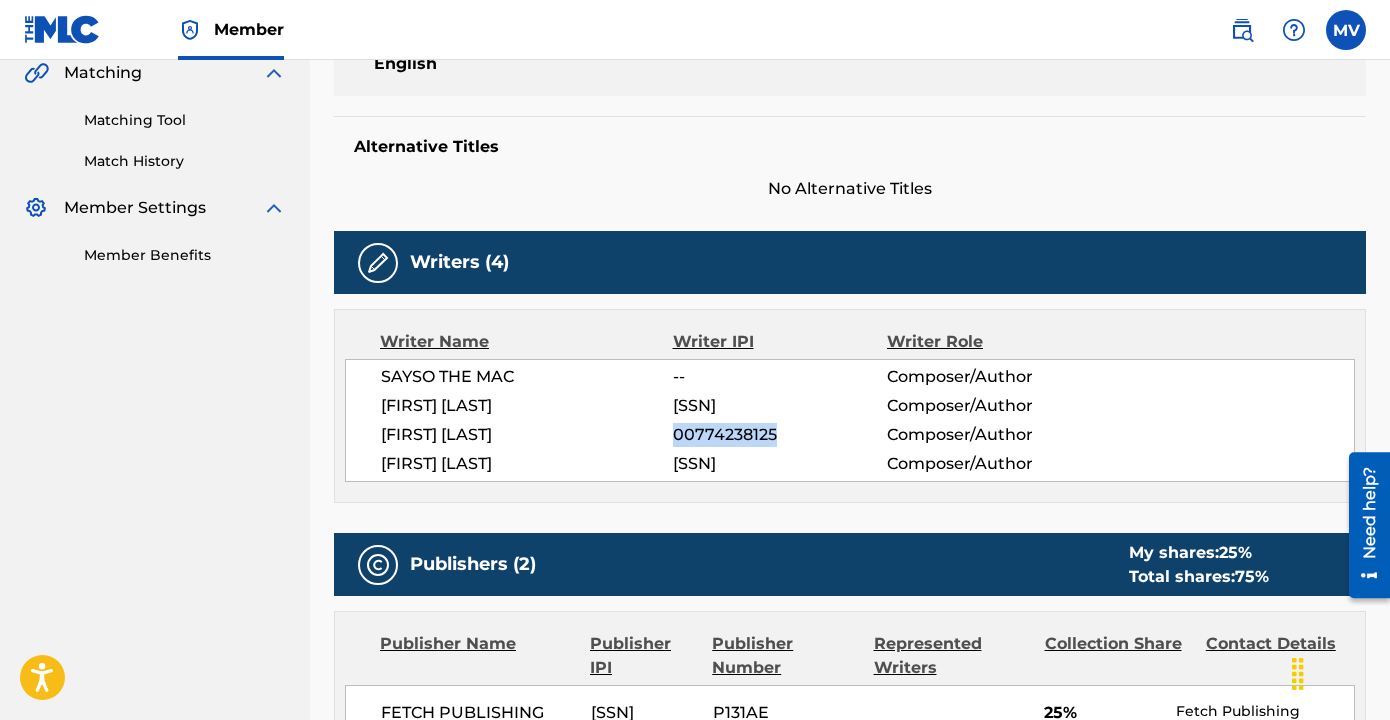 scroll, scrollTop: 50, scrollLeft: 0, axis: vertical 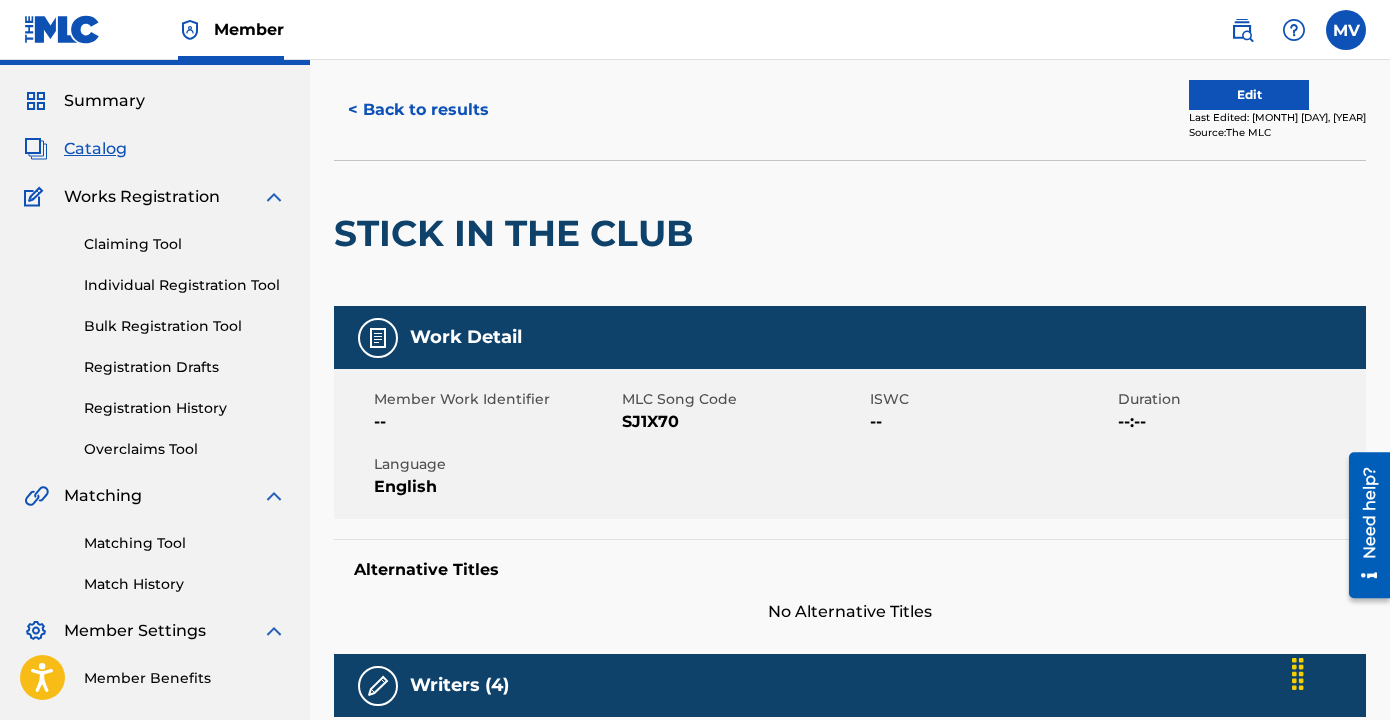 click on "STICK IN THE CLUB" at bounding box center (519, 233) 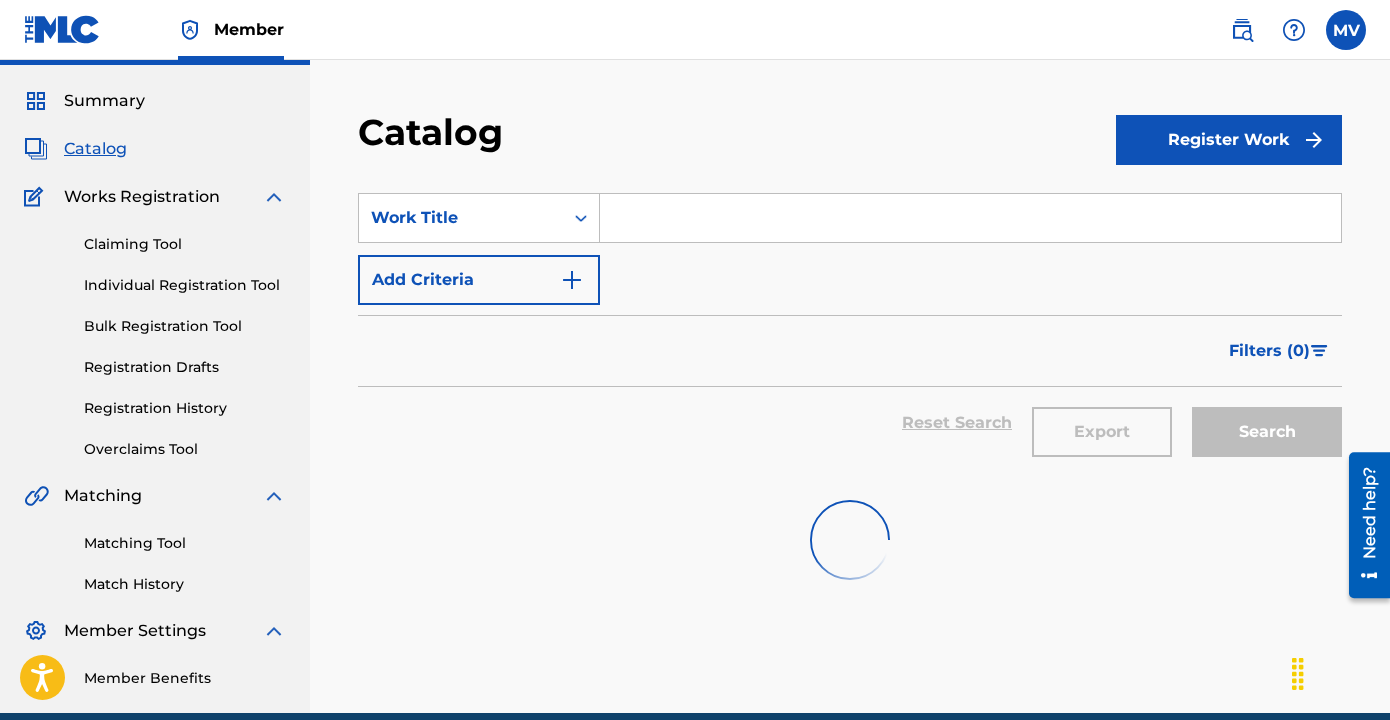 scroll, scrollTop: 139, scrollLeft: 0, axis: vertical 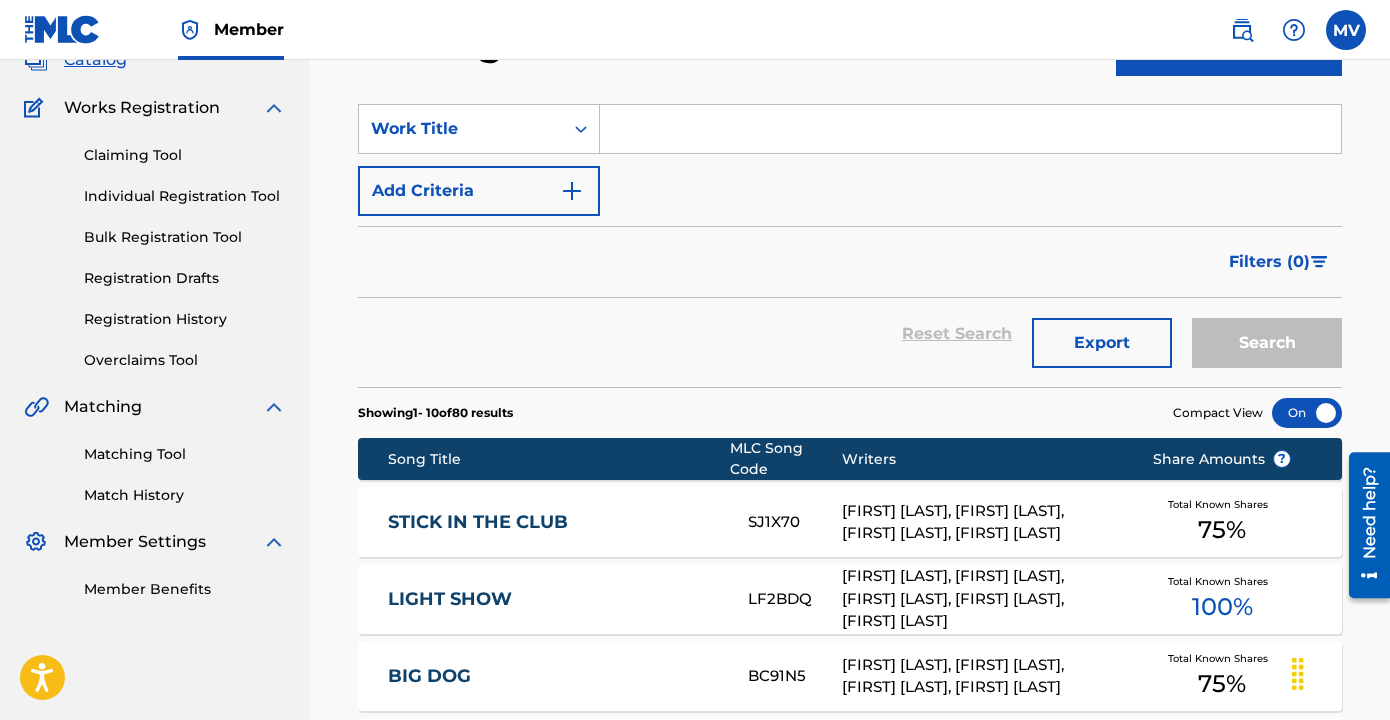 click on "SearchWithCriteriabc076ce5-cb6a-4d88-8550-4bc593b11e39 Work Title Add Criteria" at bounding box center [850, 160] 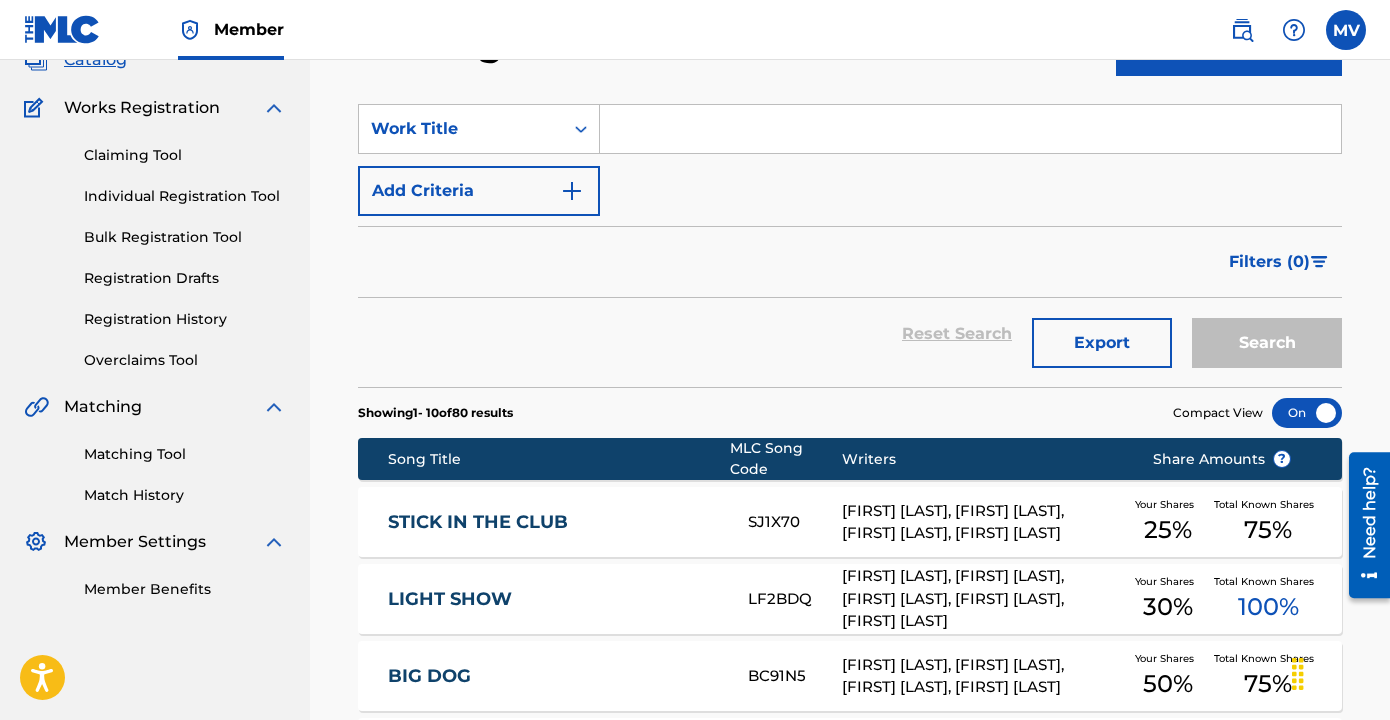 click at bounding box center [970, 129] 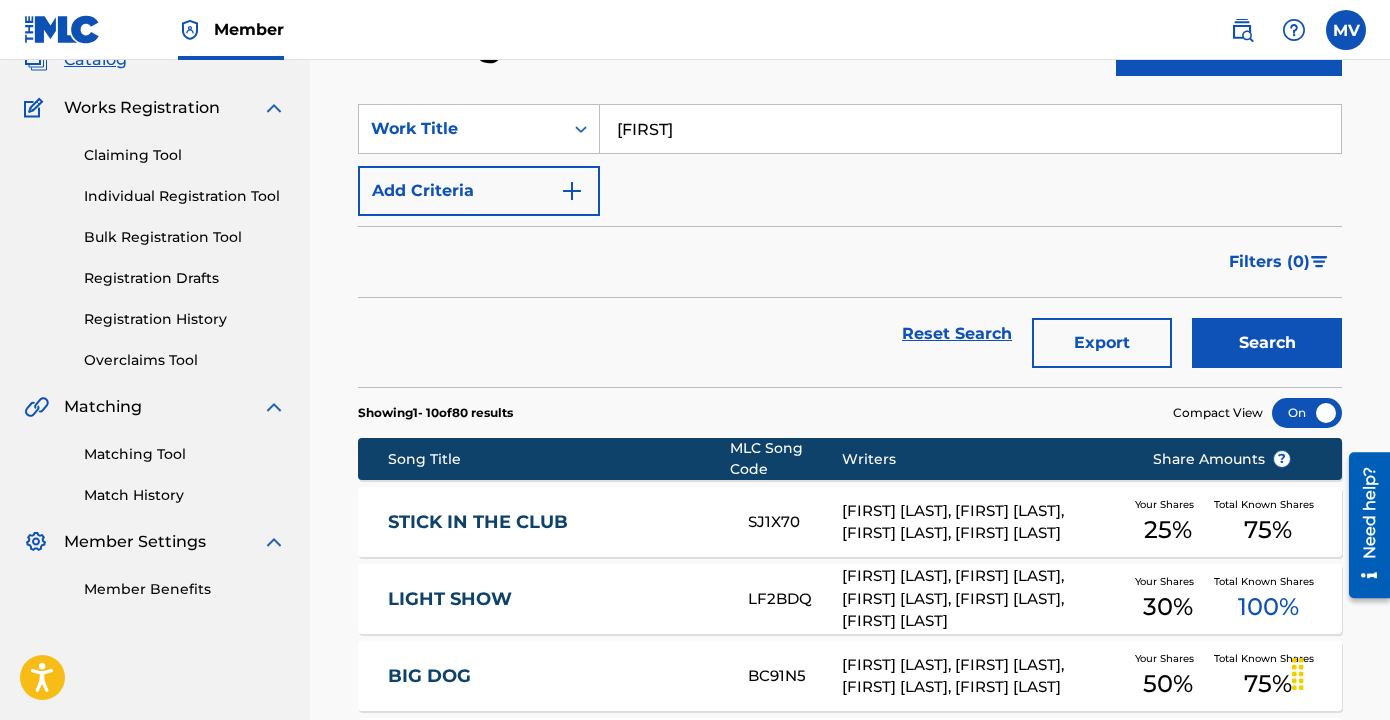 type on "[FIRST]" 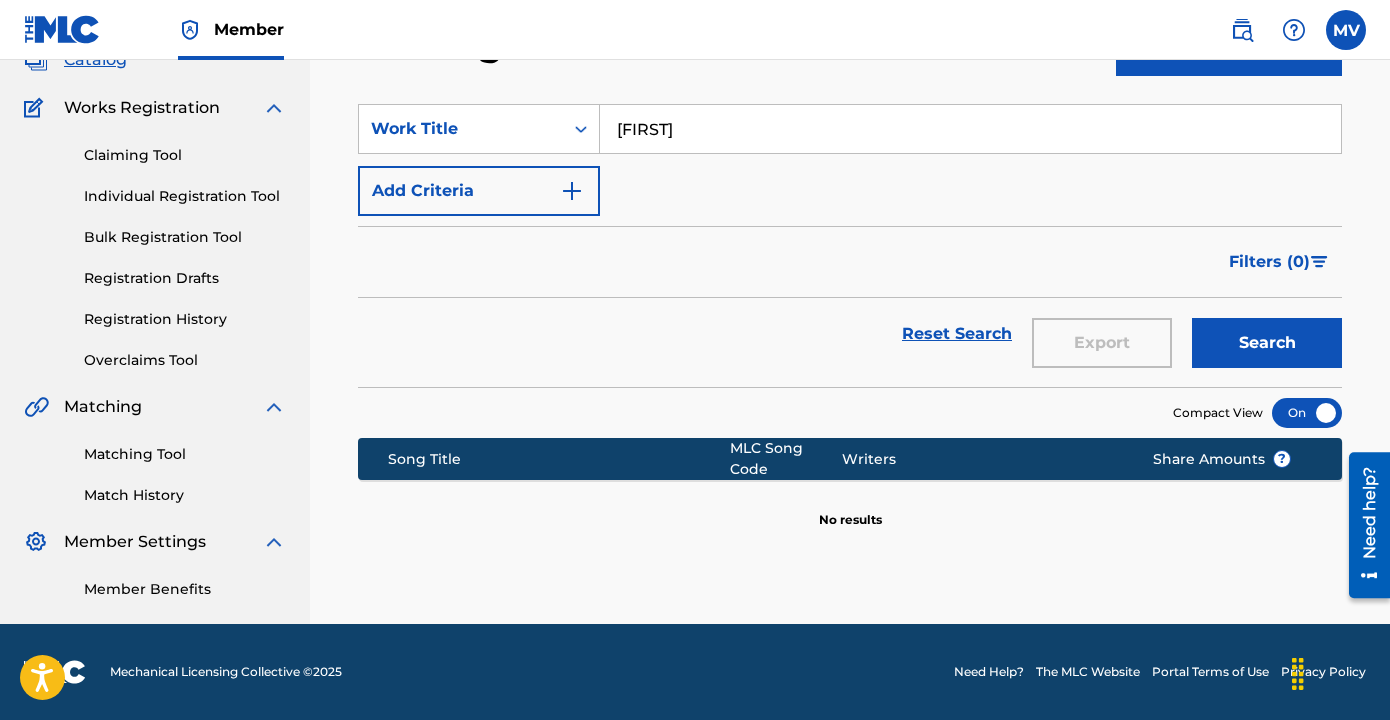 click on "Add Criteria" at bounding box center (479, 191) 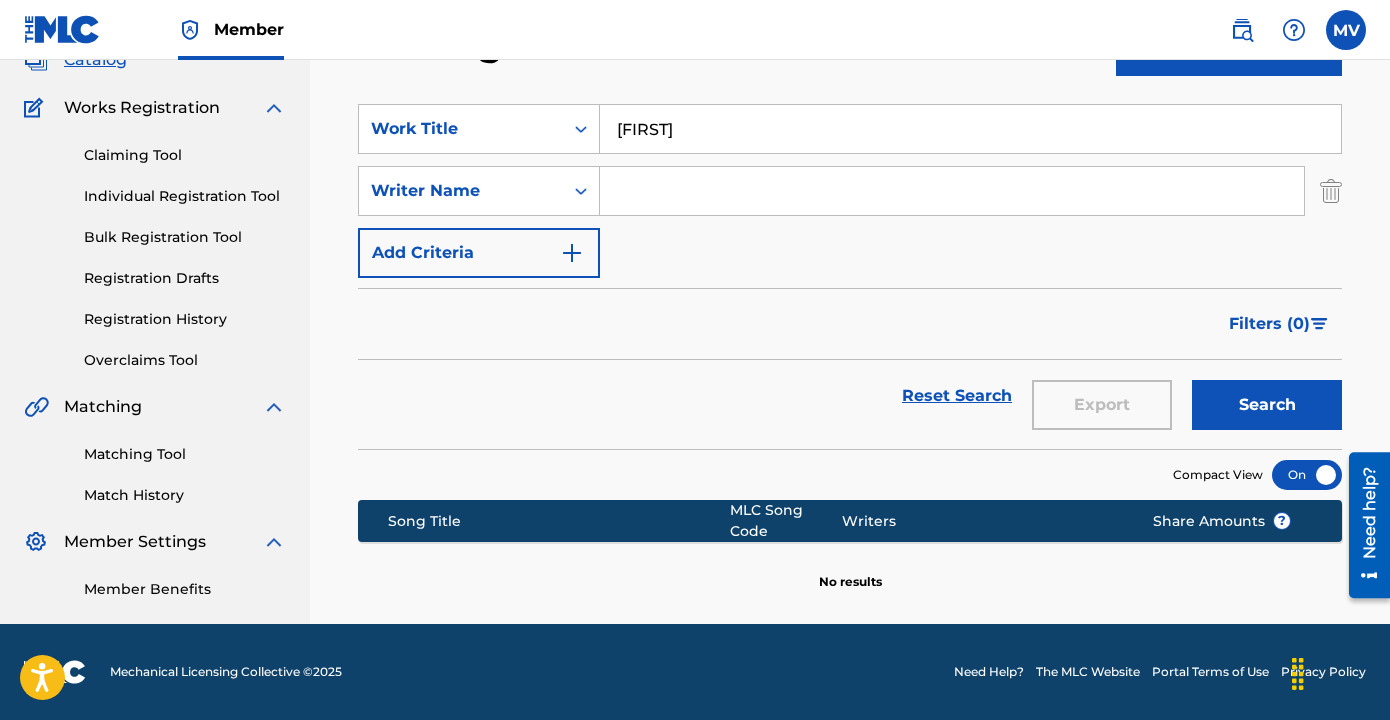 click on "[FIRST]" at bounding box center [970, 129] 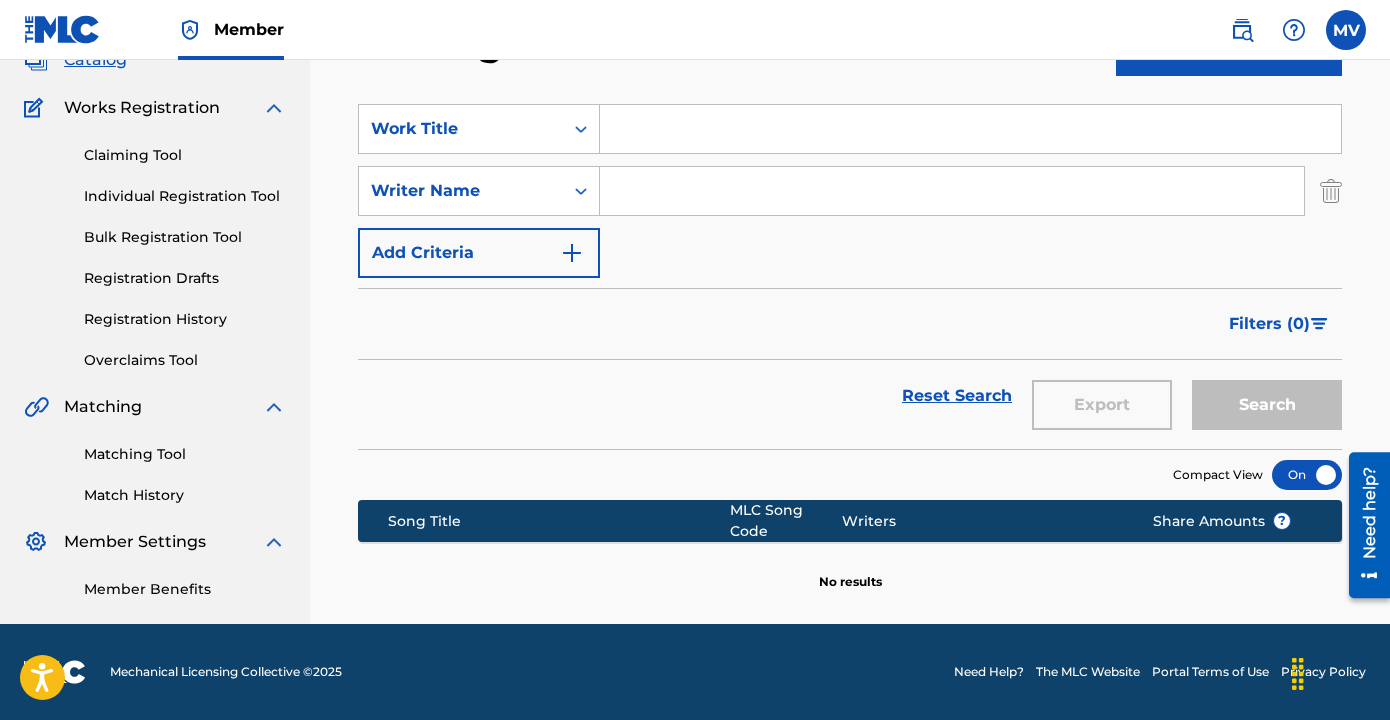 type 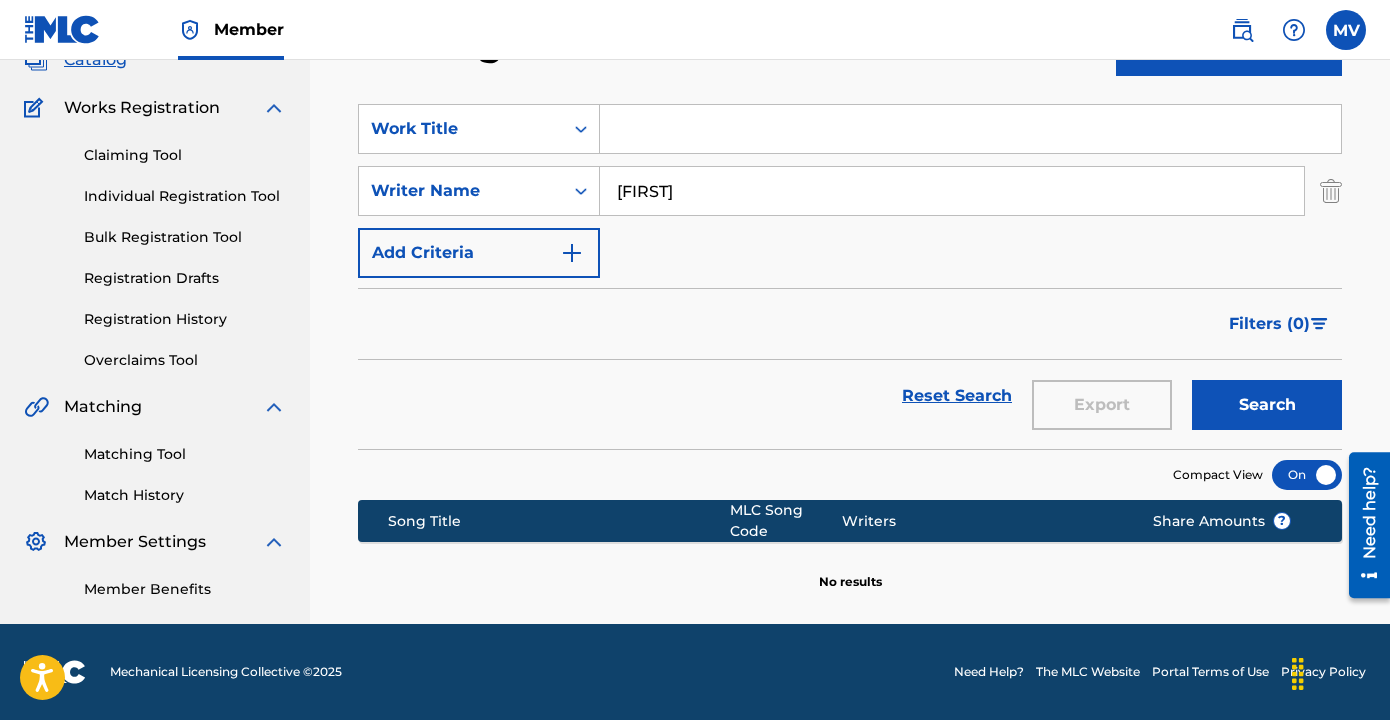 type on "[FIRST]" 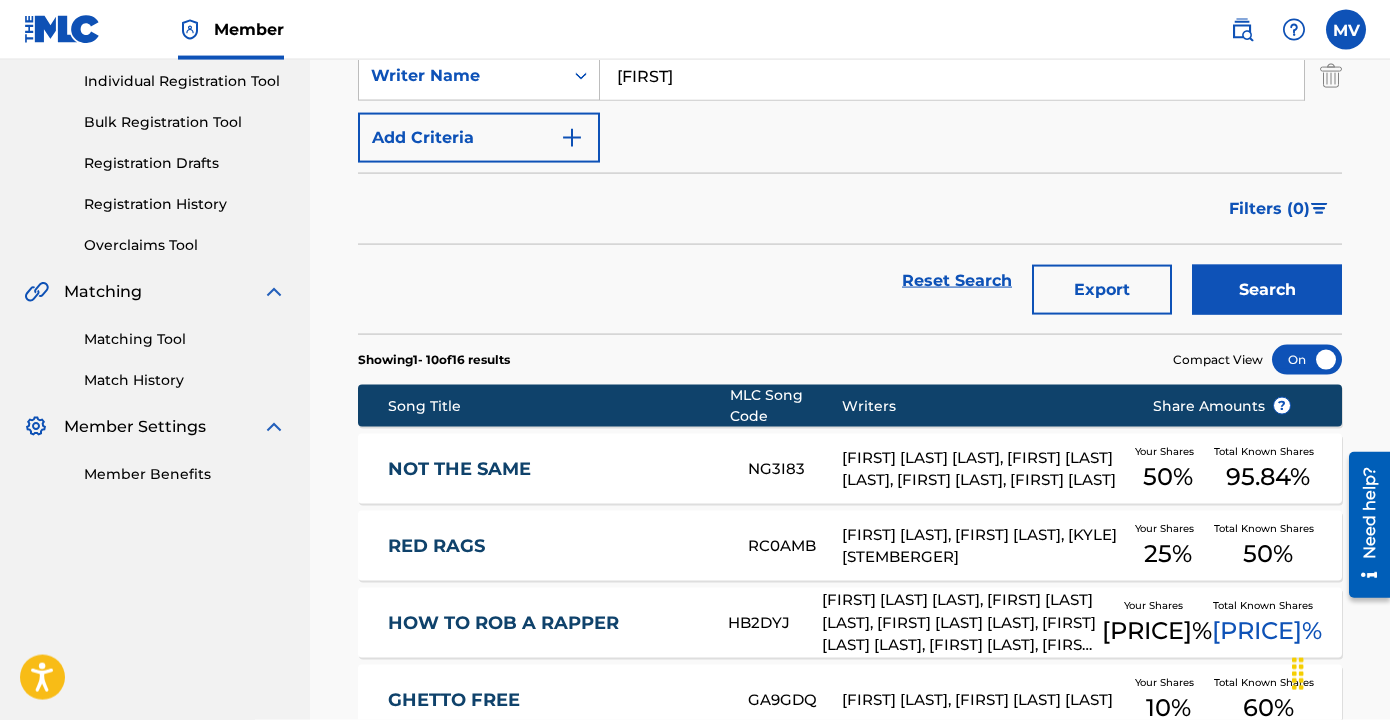 scroll, scrollTop: 252, scrollLeft: 0, axis: vertical 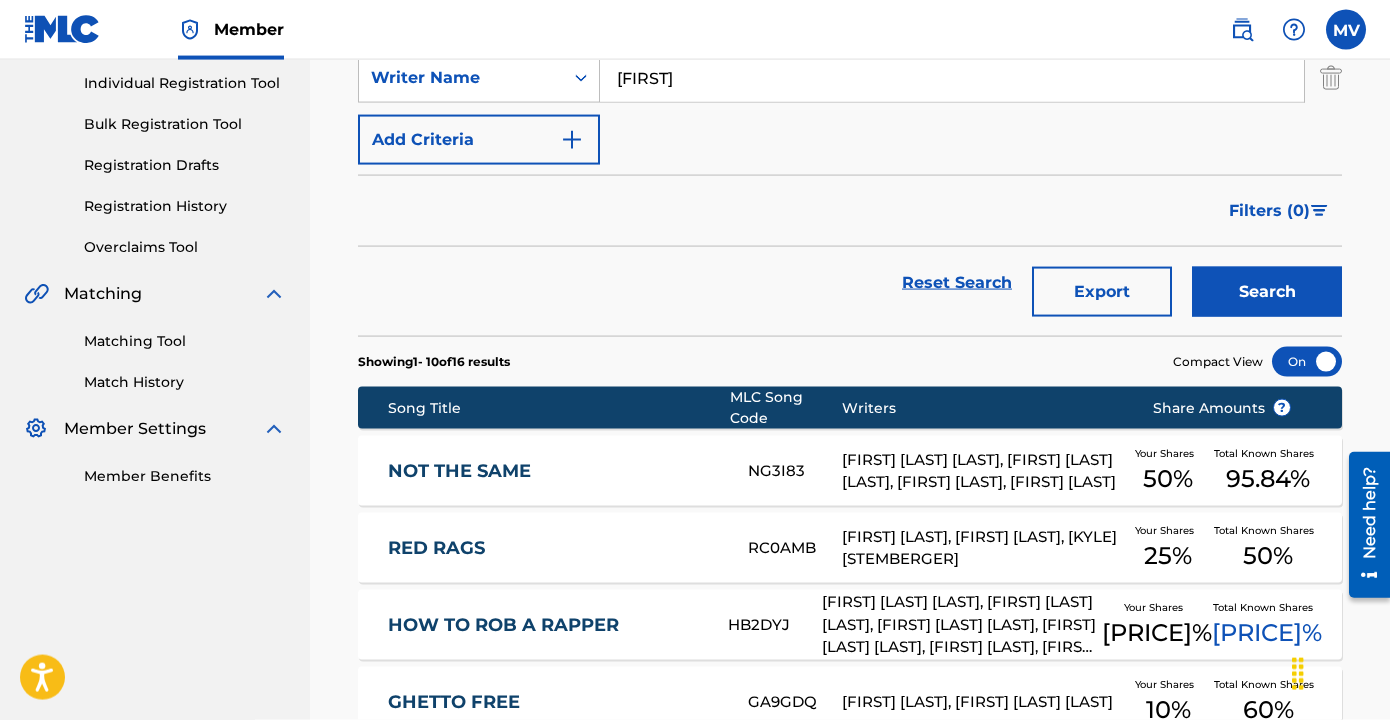 click on "RED RAGS" at bounding box center (555, 548) 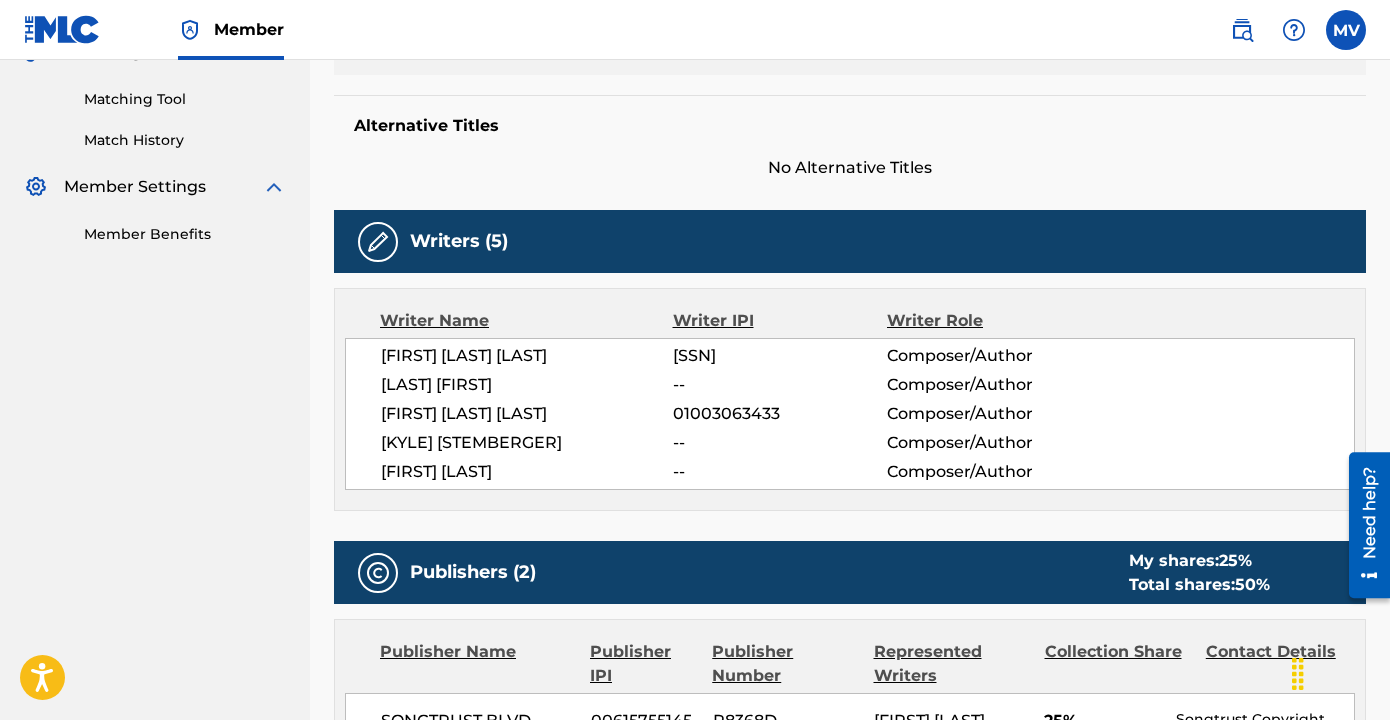 scroll, scrollTop: 489, scrollLeft: 0, axis: vertical 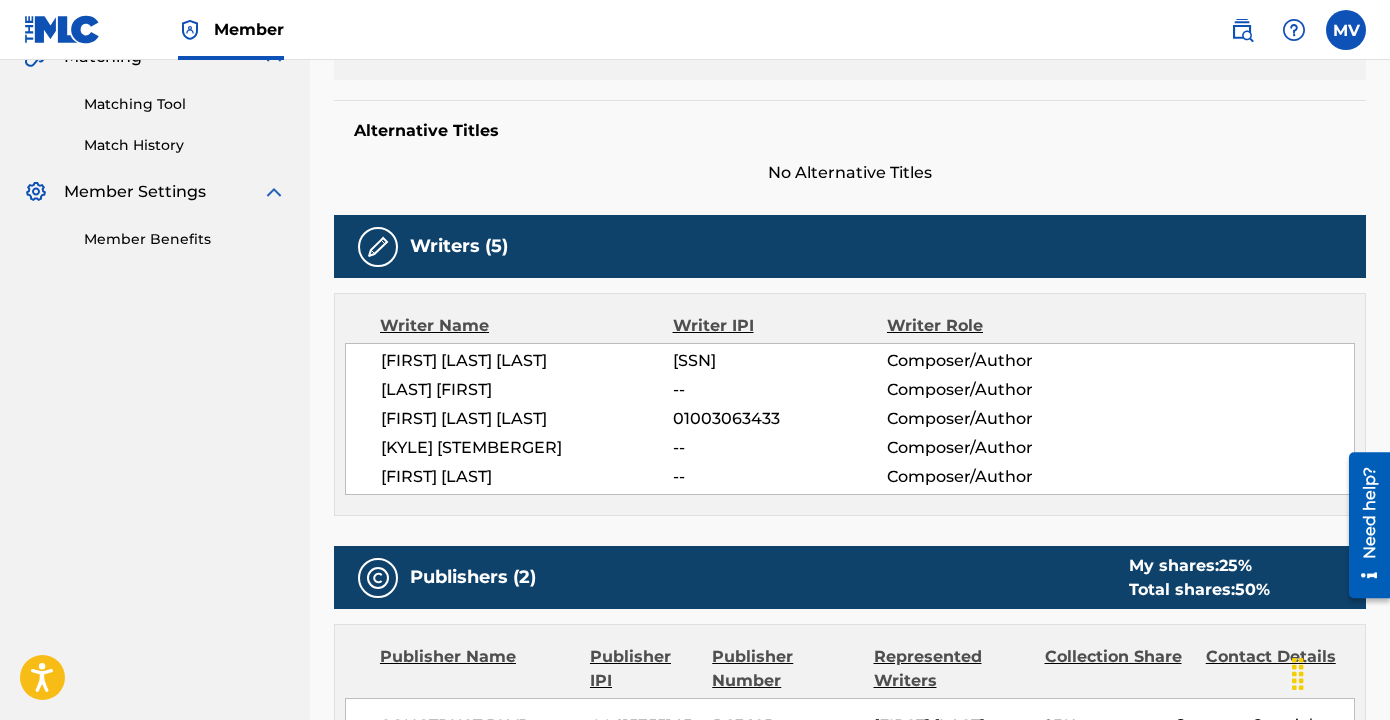 click on "[FIRST] [LAST] [LAST]" at bounding box center [527, 361] 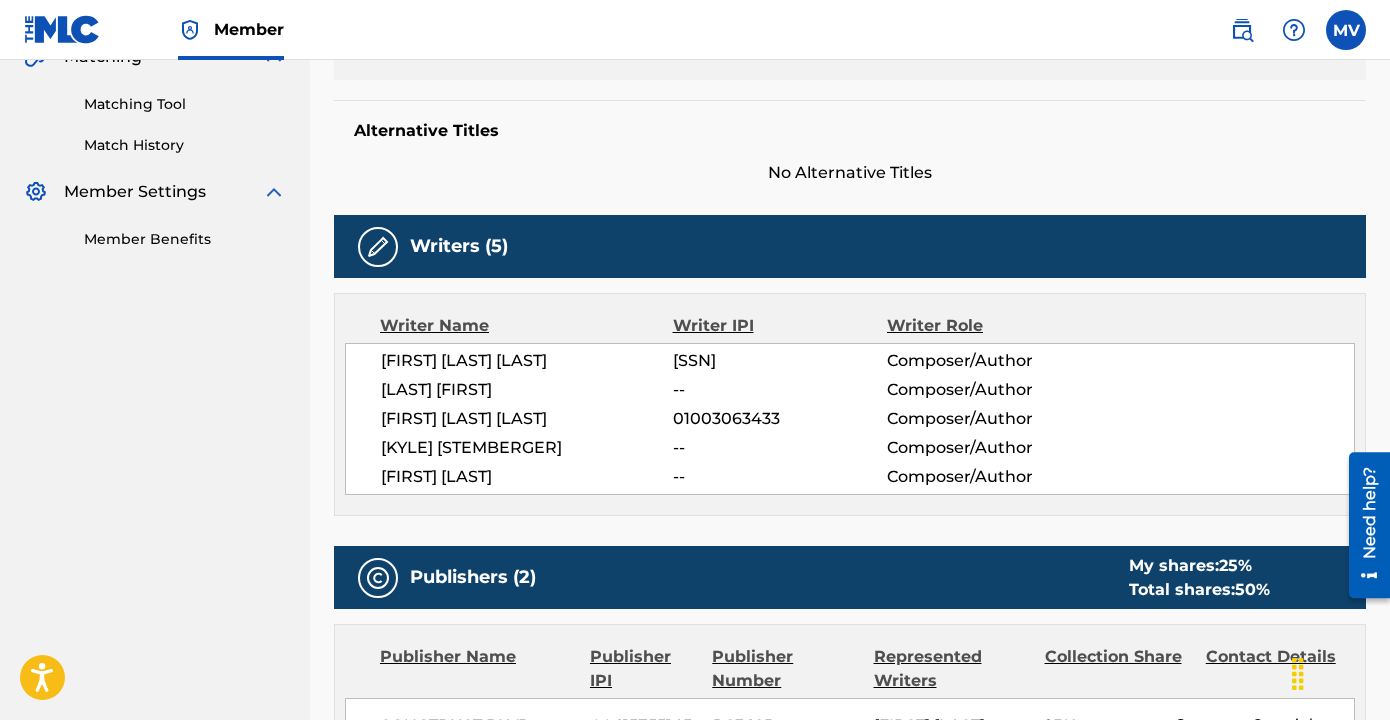 scroll, scrollTop: 0, scrollLeft: 0, axis: both 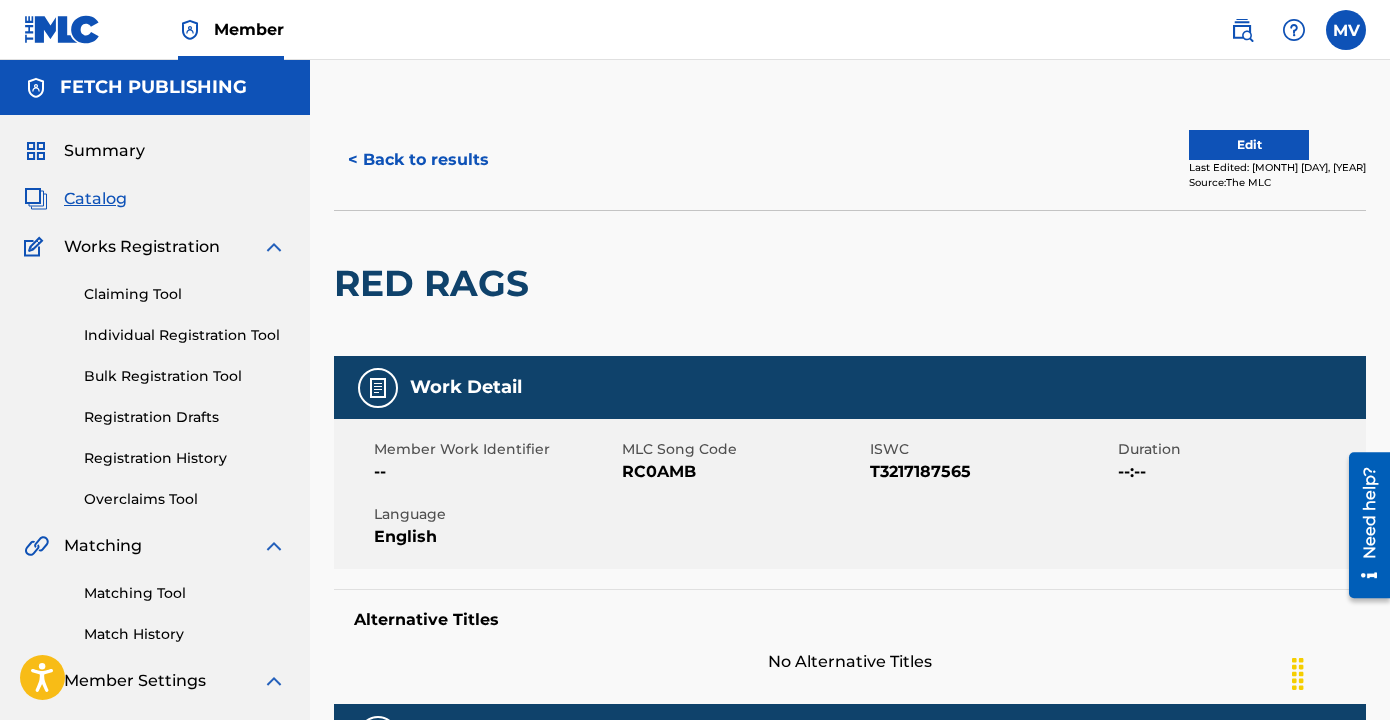 click on "< Back to results" at bounding box center [418, 160] 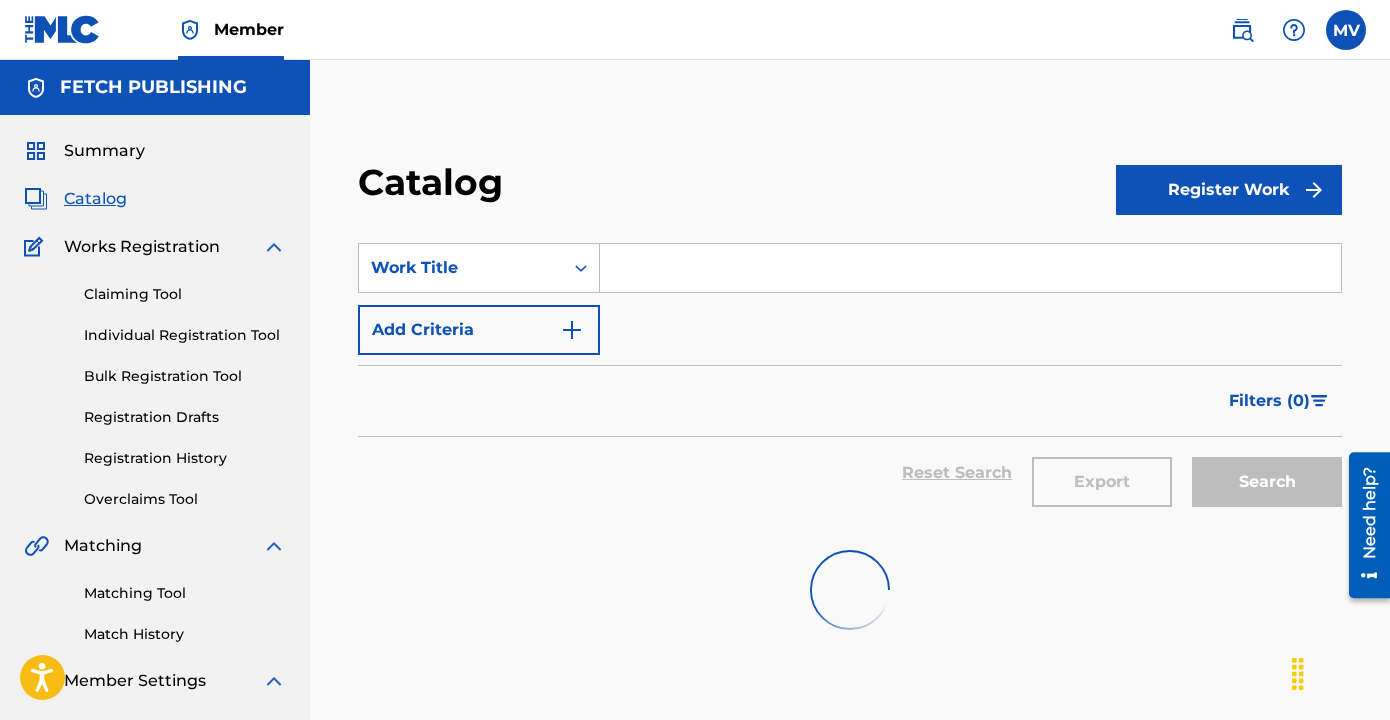 scroll, scrollTop: 139, scrollLeft: 0, axis: vertical 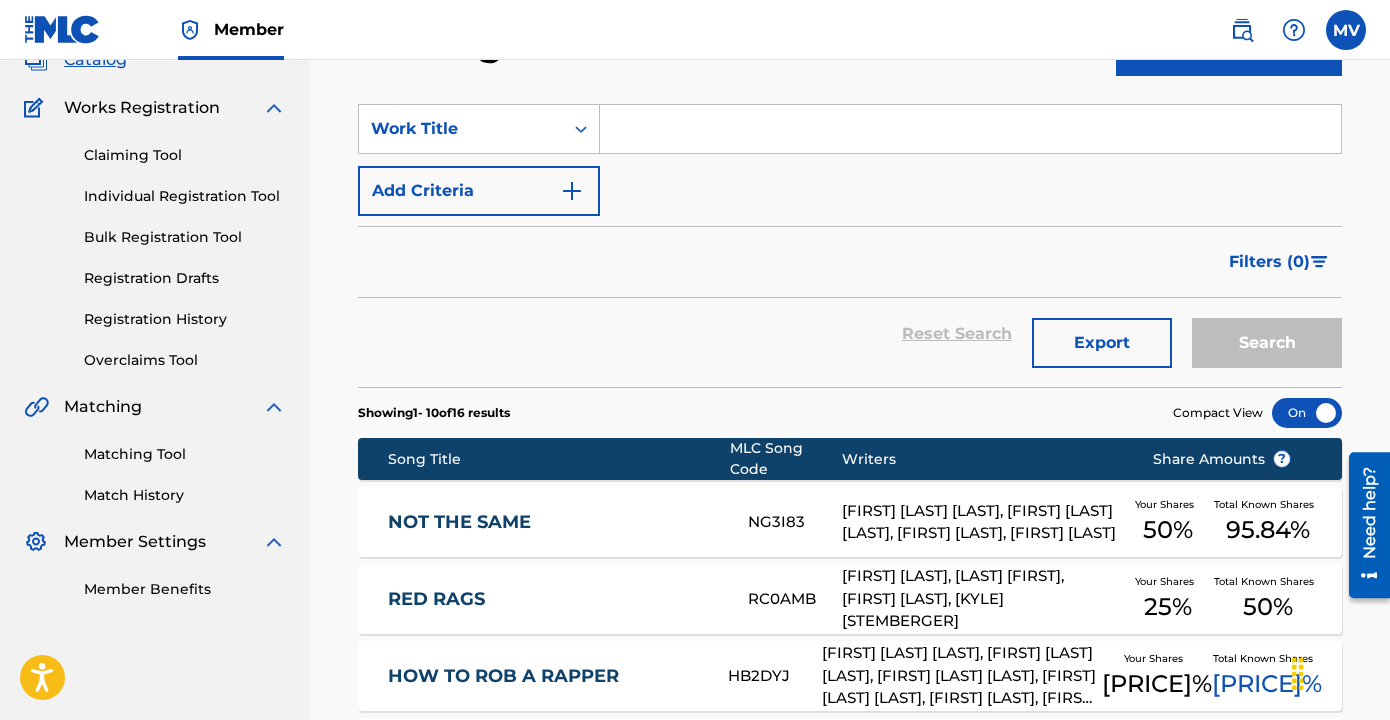 click at bounding box center [572, 191] 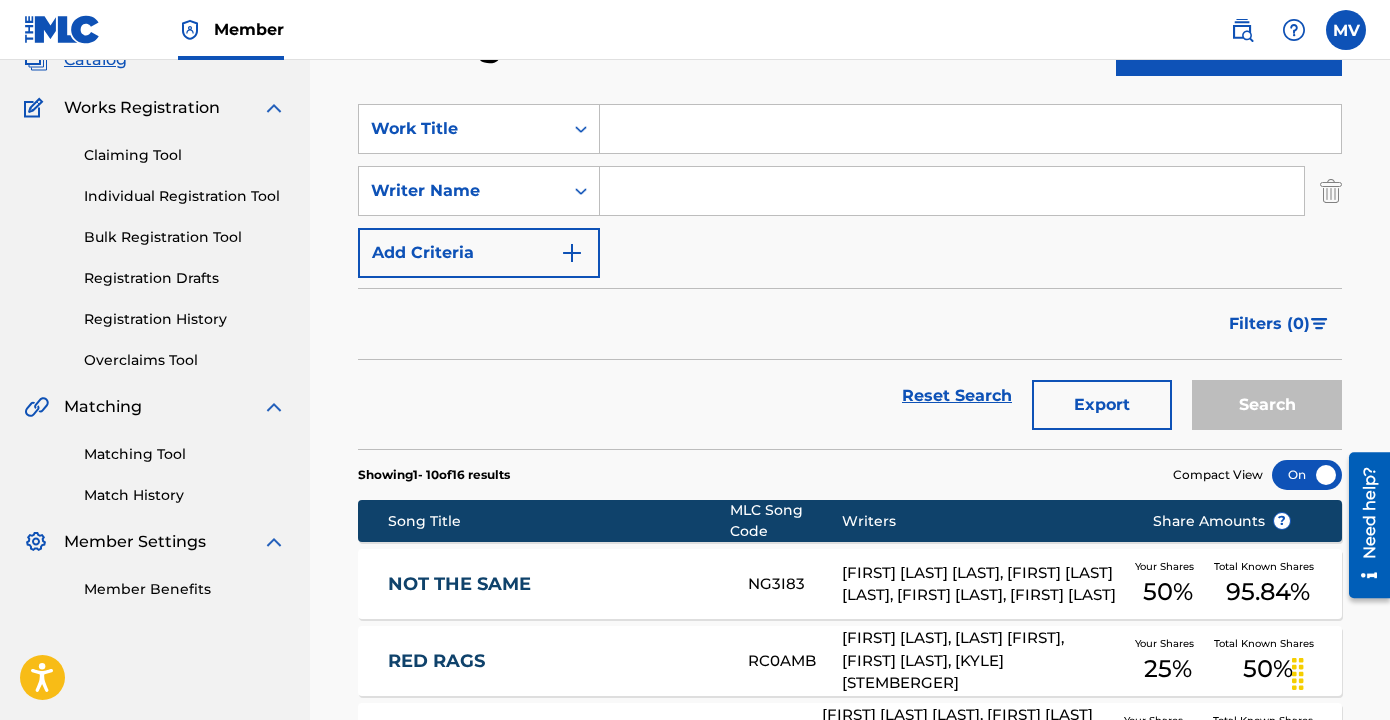 click at bounding box center (952, 191) 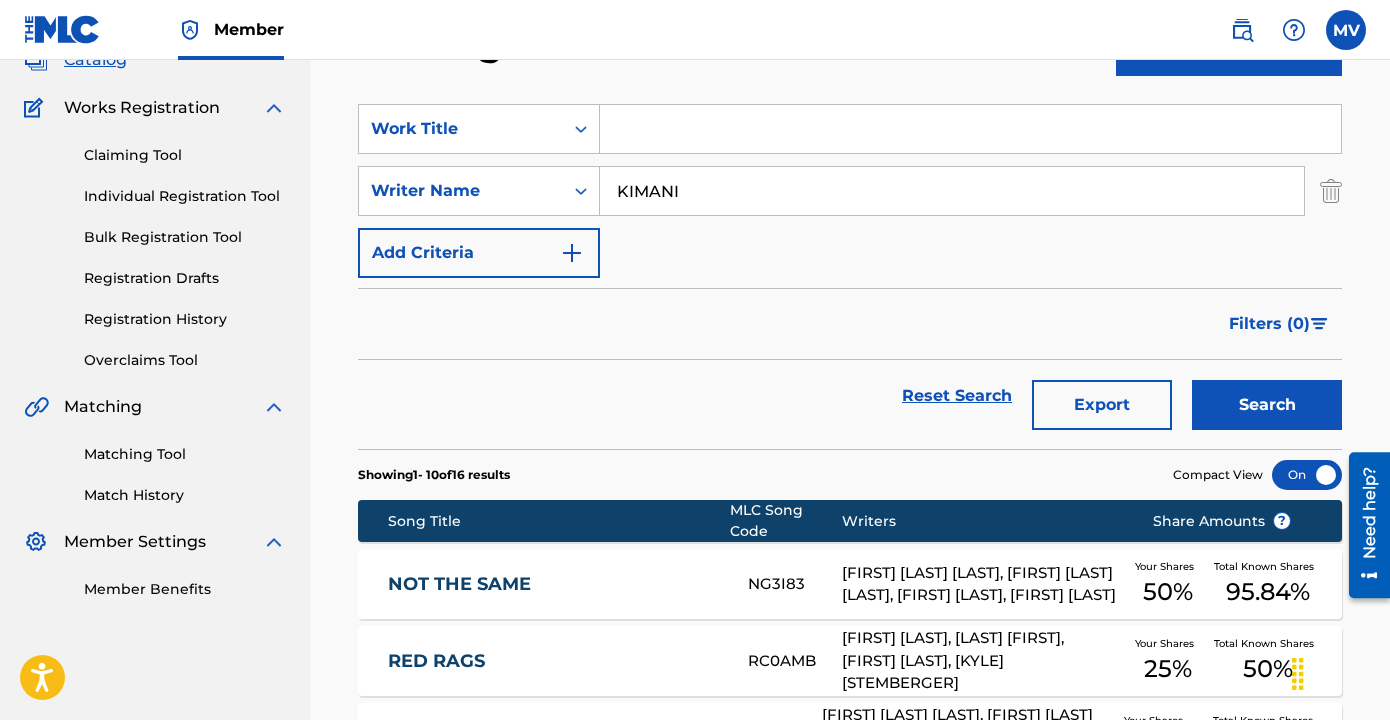 type on "KIMANI" 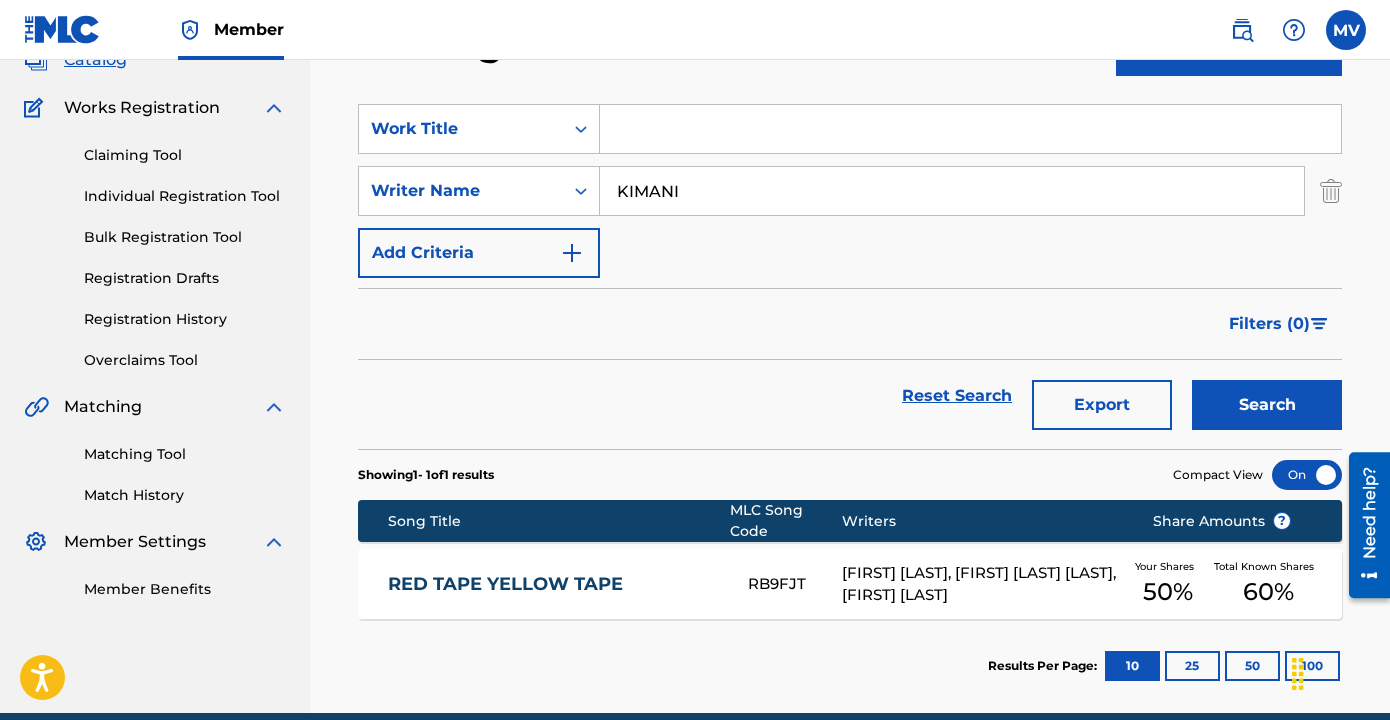 click on "RED TAPE YELLOW TAPE RB9FJT [FIRST] [LAST], [FIRST] [LAST], [FIRST] [LAST] Your Shares 50 % Total Known Shares 60 %" at bounding box center [850, 584] 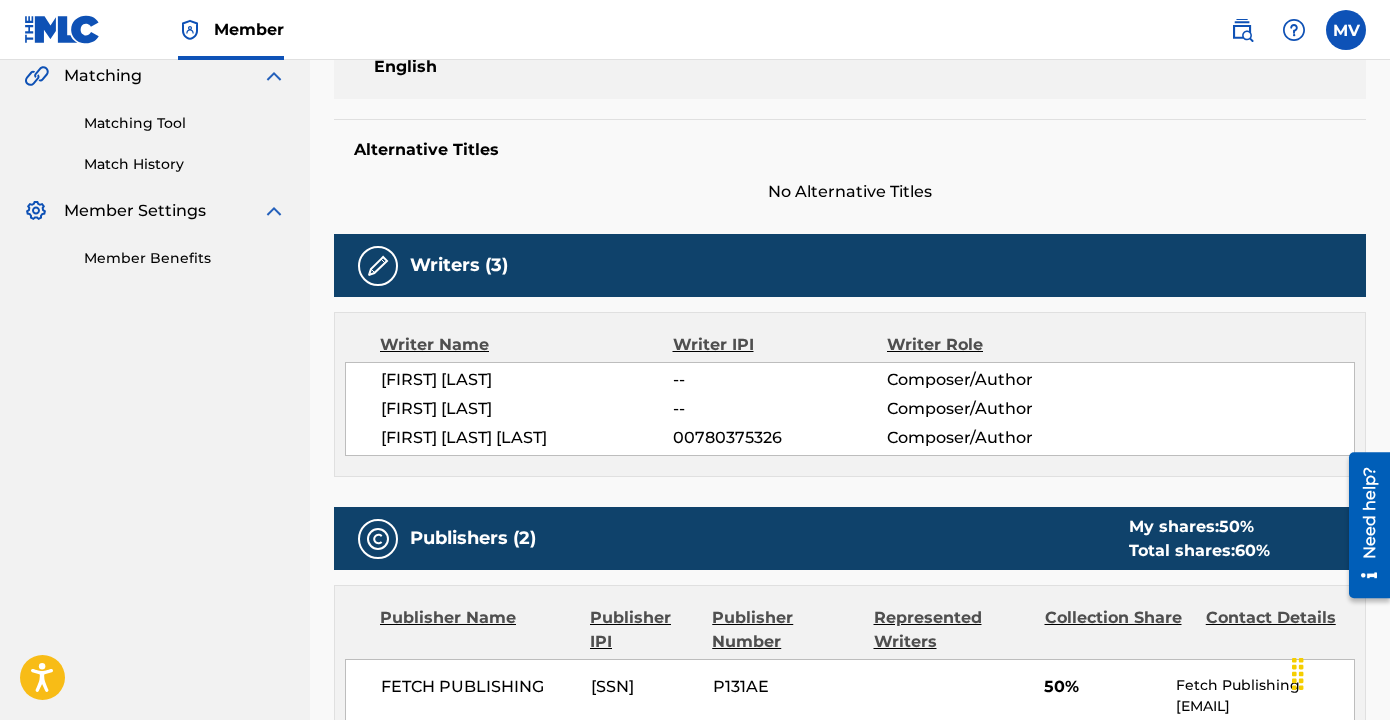 scroll, scrollTop: 434, scrollLeft: 0, axis: vertical 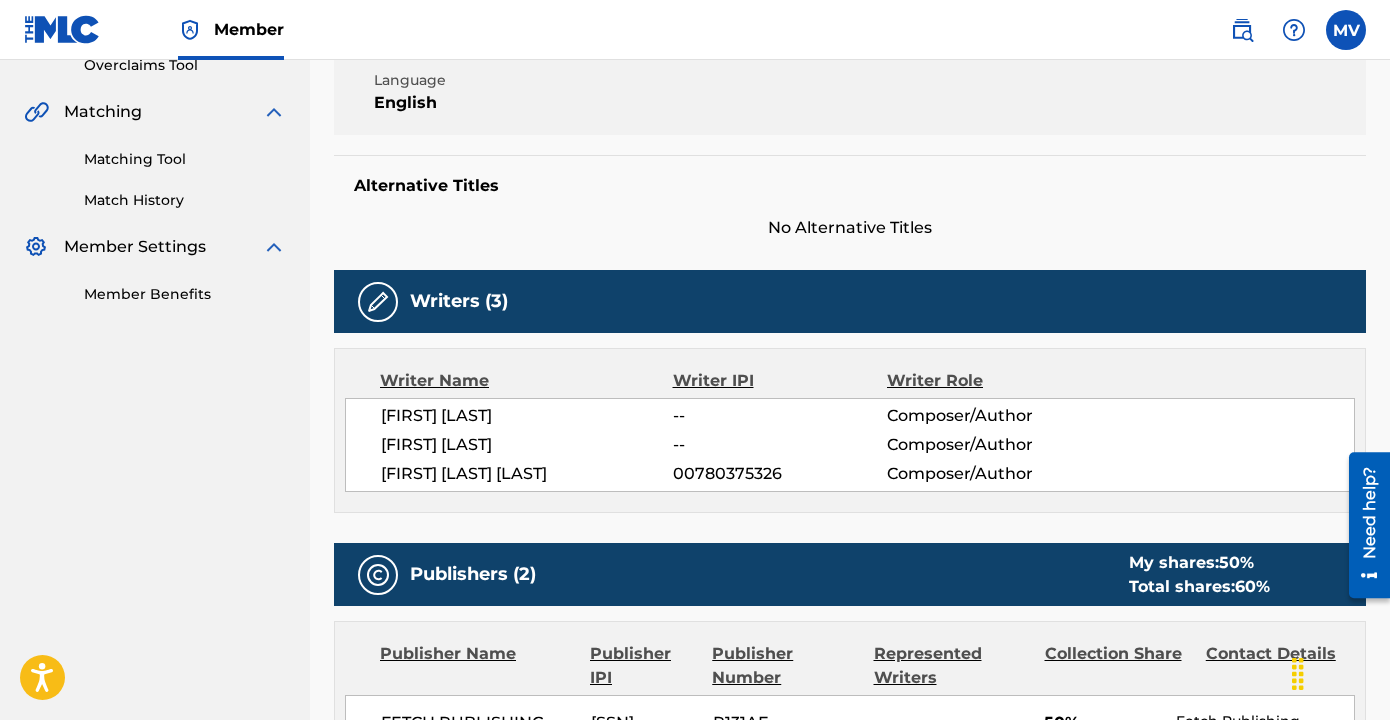 click on "[FIRST] [LAST]" at bounding box center (527, 416) 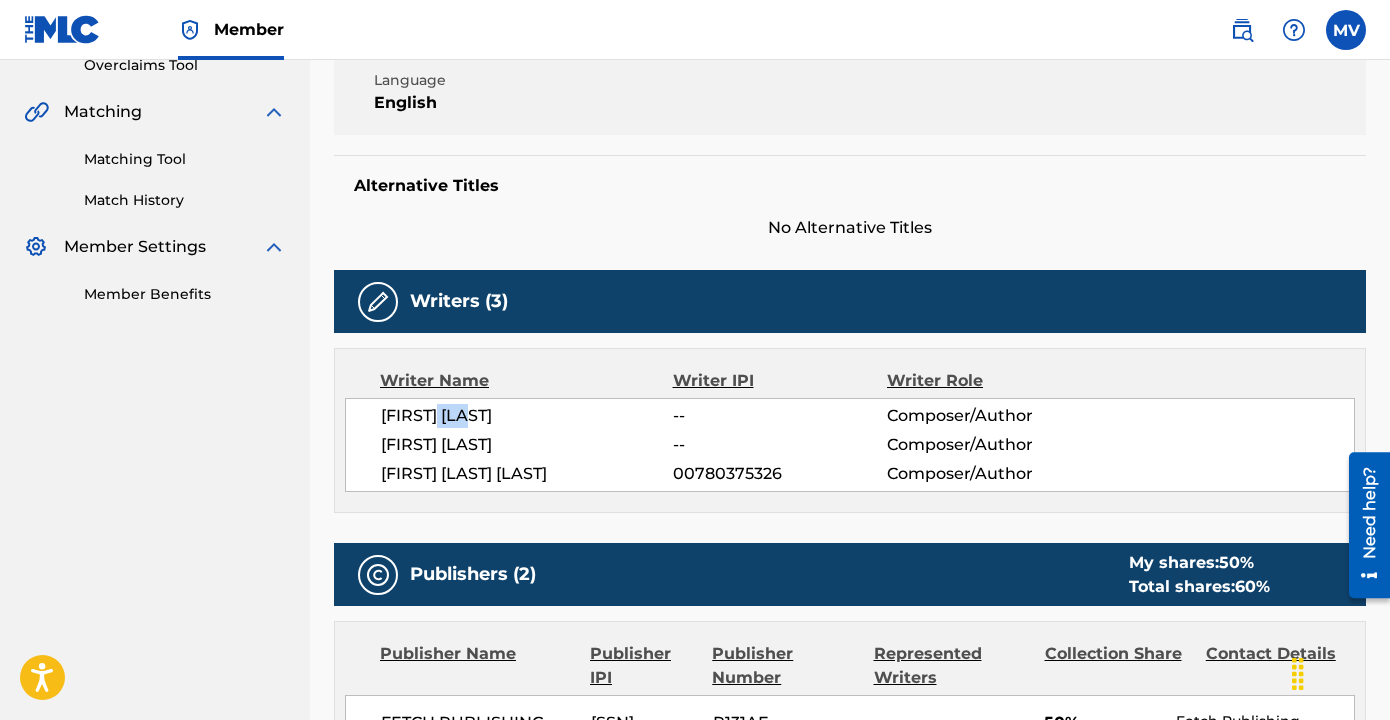 click on "[FIRST] [LAST]" at bounding box center [527, 416] 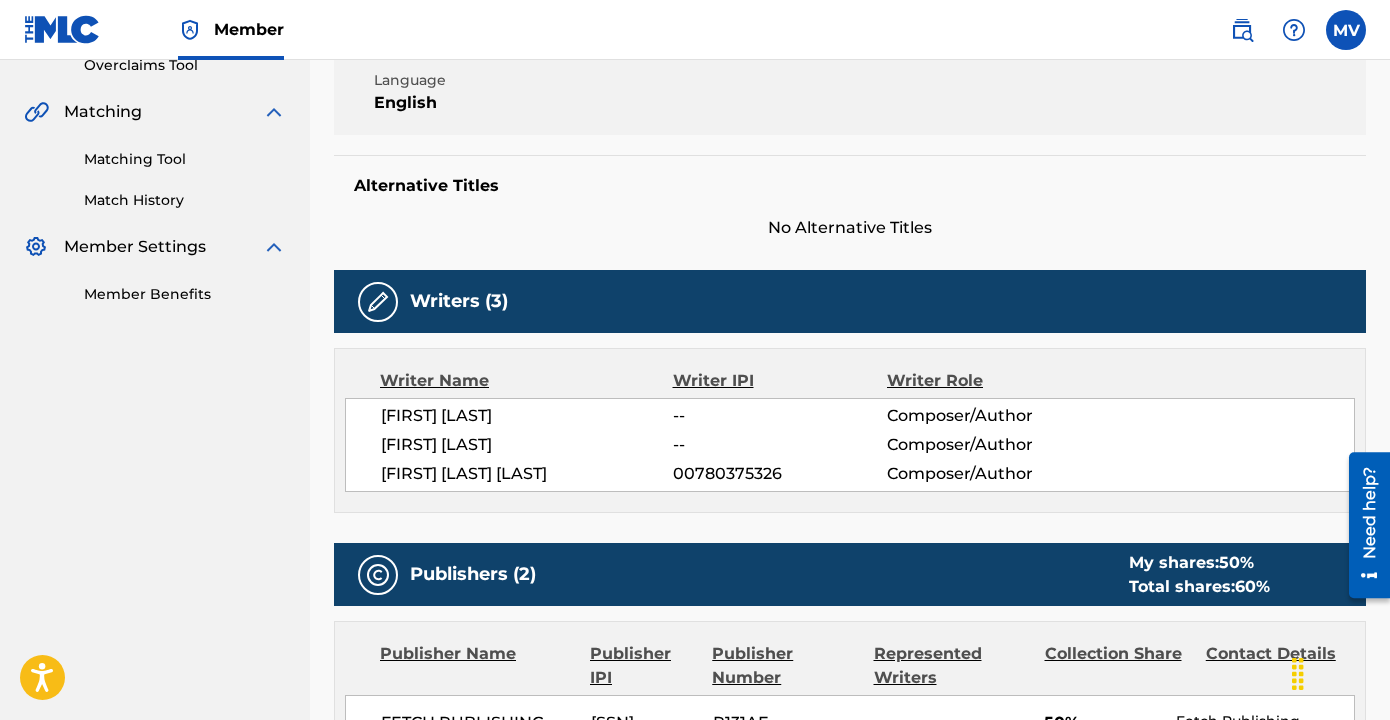 click on "[FIRST] [LAST]" at bounding box center [527, 416] 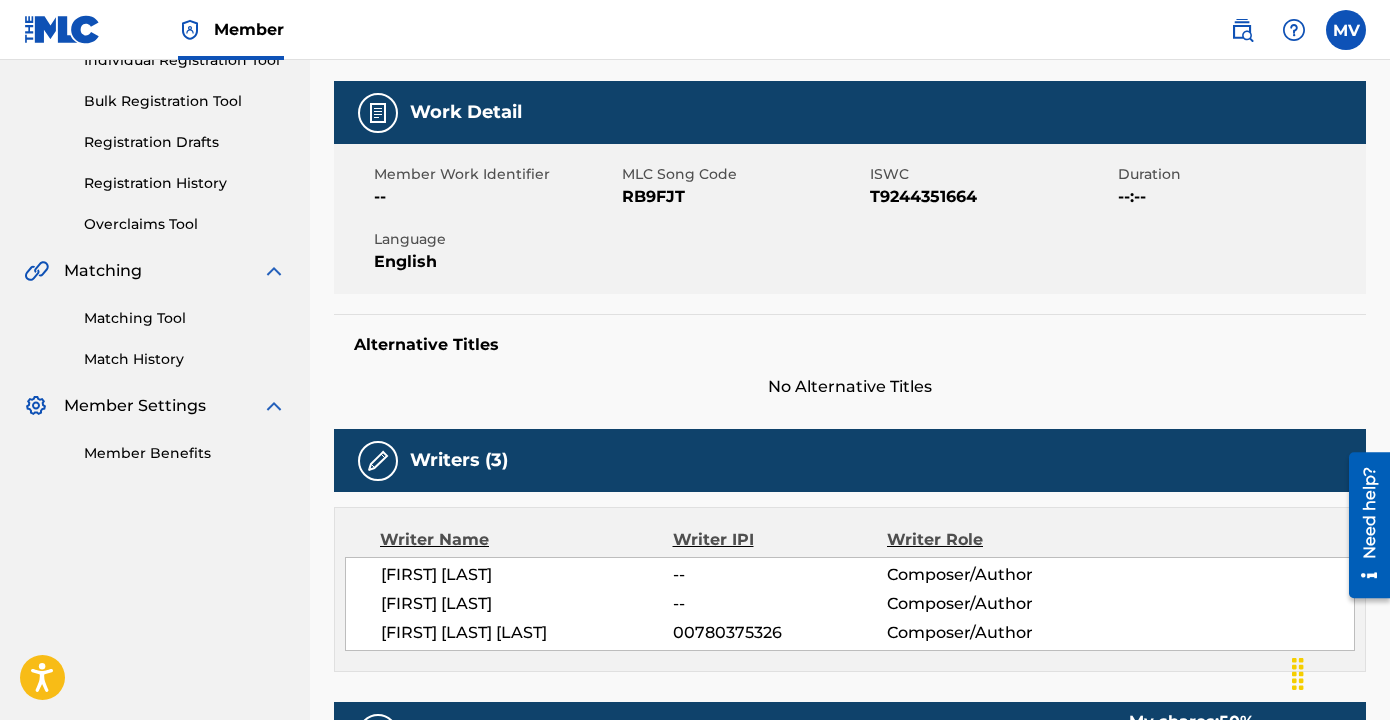 scroll, scrollTop: 0, scrollLeft: 0, axis: both 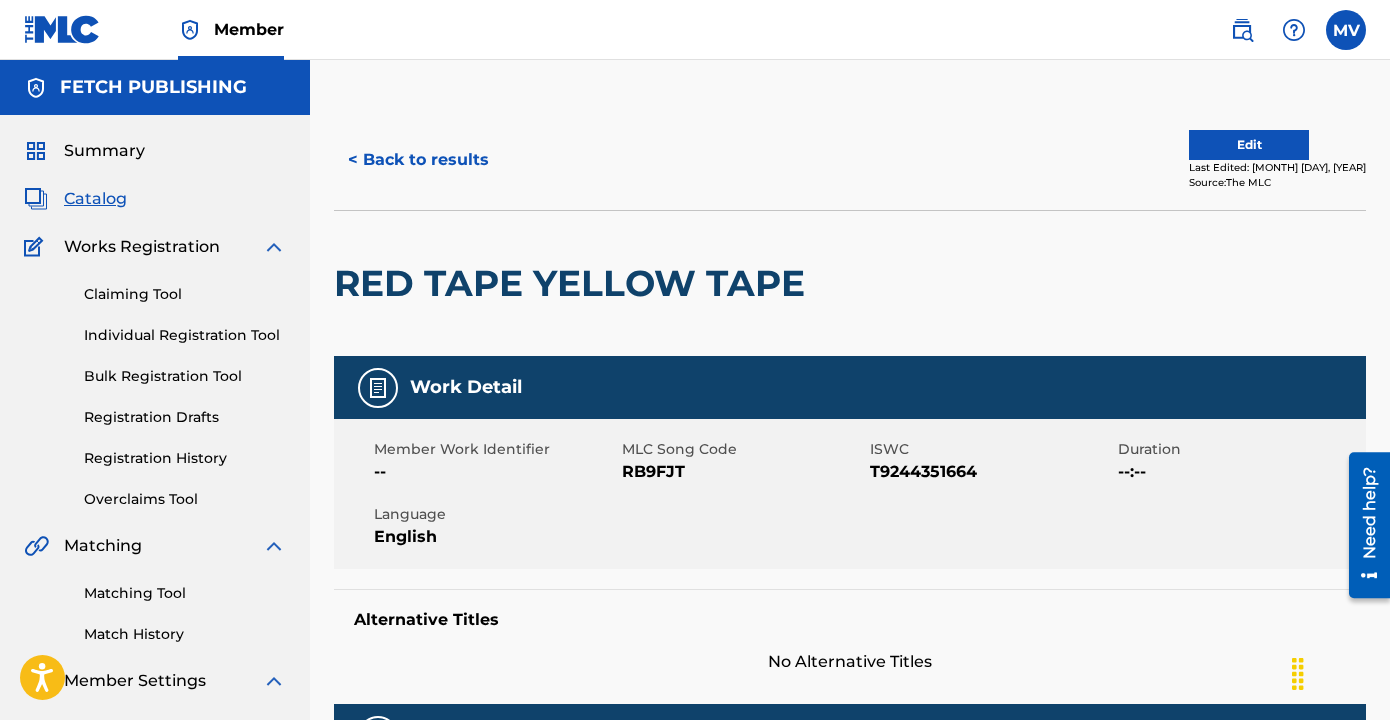 click on "< Back to results" at bounding box center (418, 160) 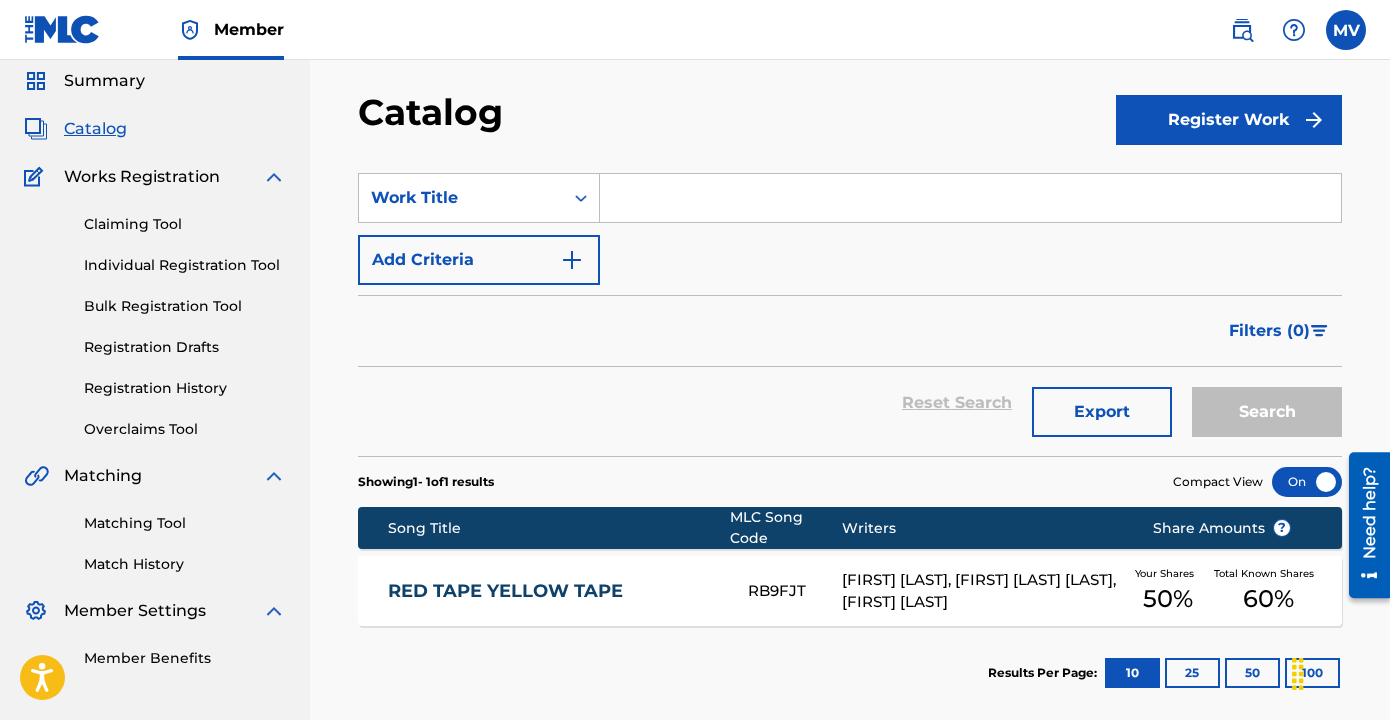 scroll, scrollTop: 0, scrollLeft: 0, axis: both 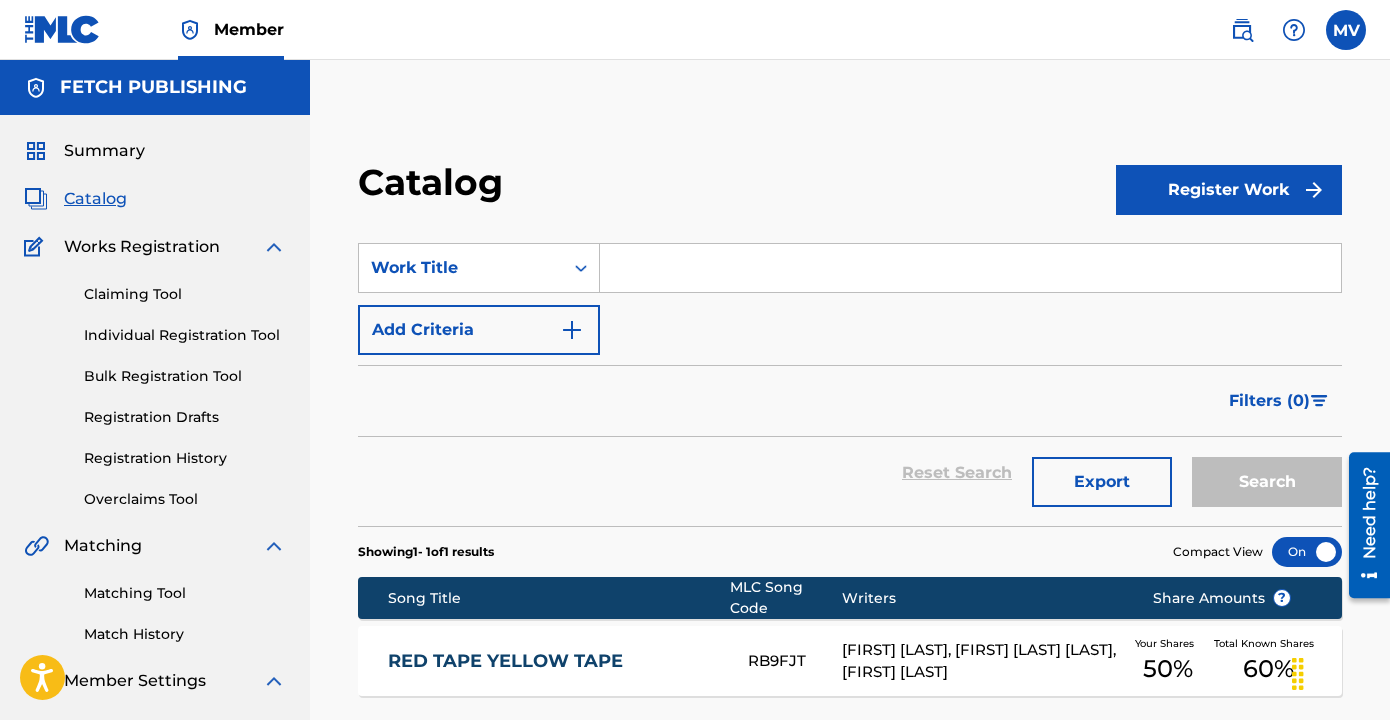 click at bounding box center [1242, 30] 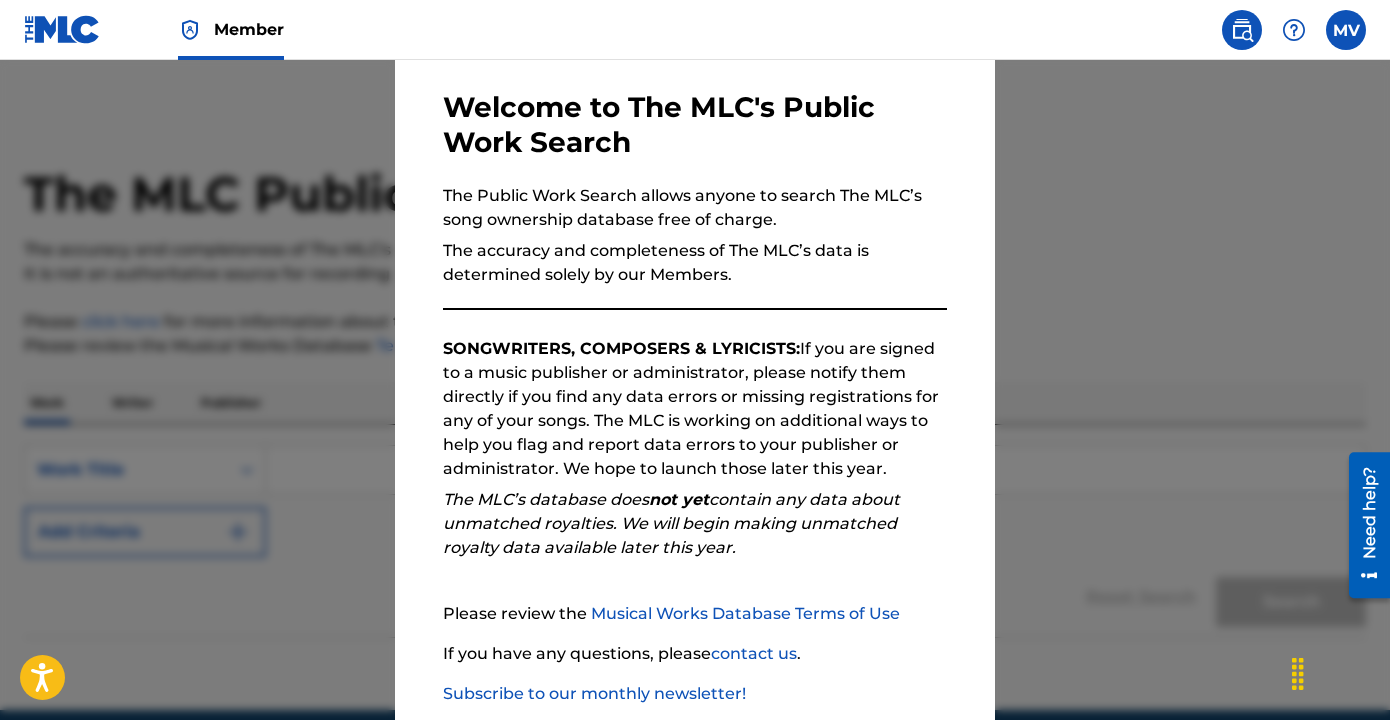 scroll, scrollTop: 195, scrollLeft: 0, axis: vertical 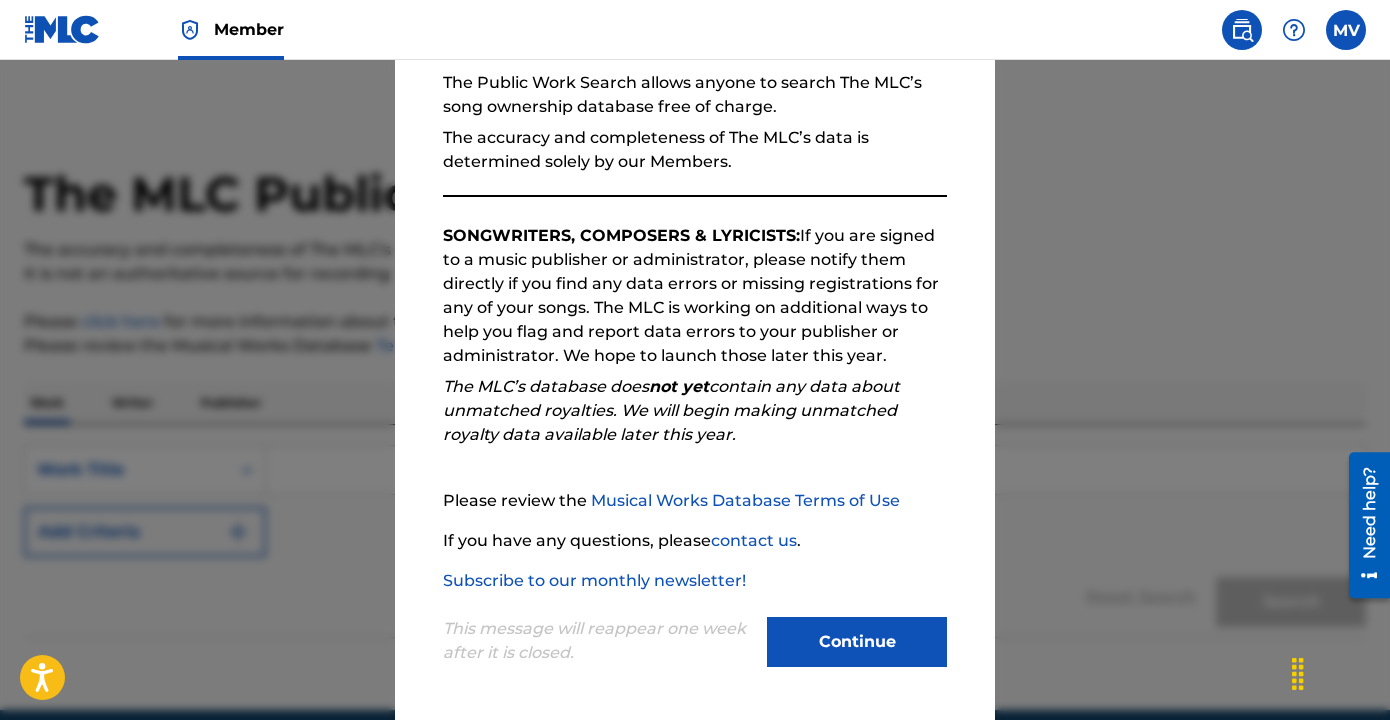 click on "Continue" at bounding box center [857, 642] 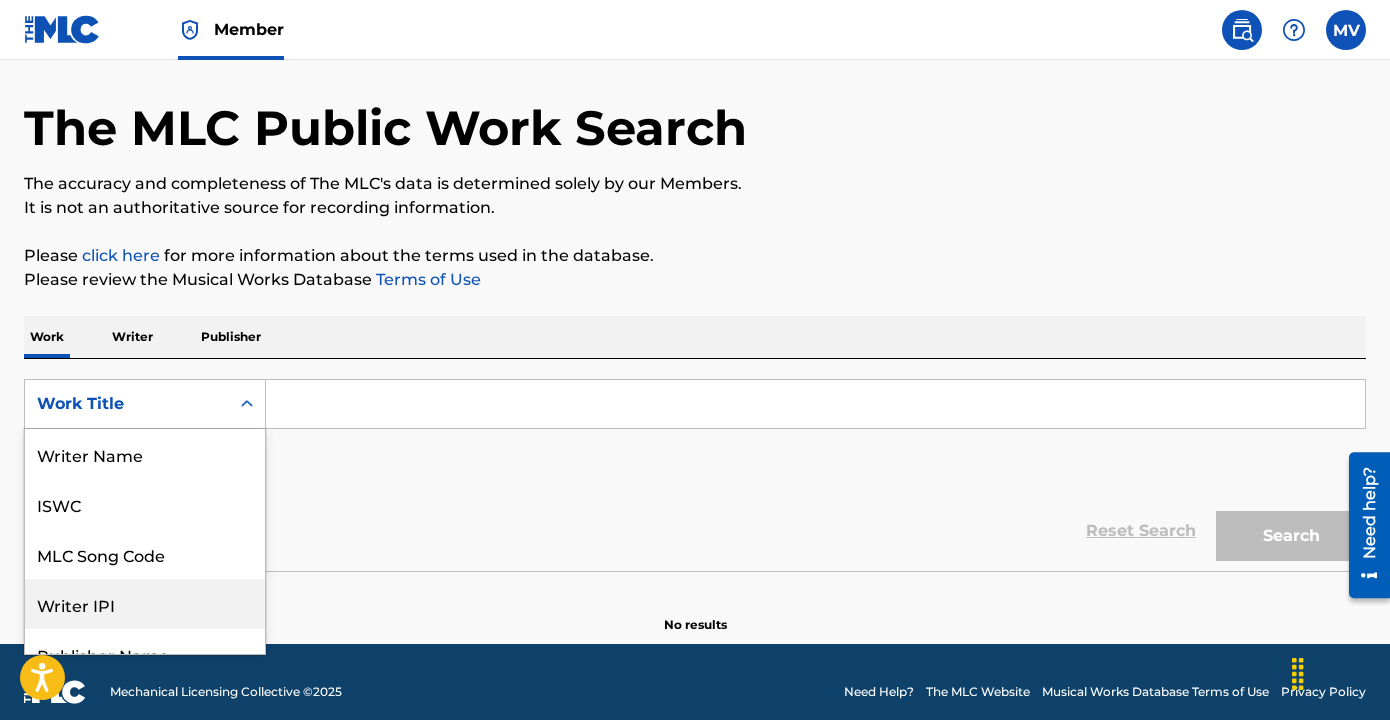 scroll, scrollTop: 76, scrollLeft: 0, axis: vertical 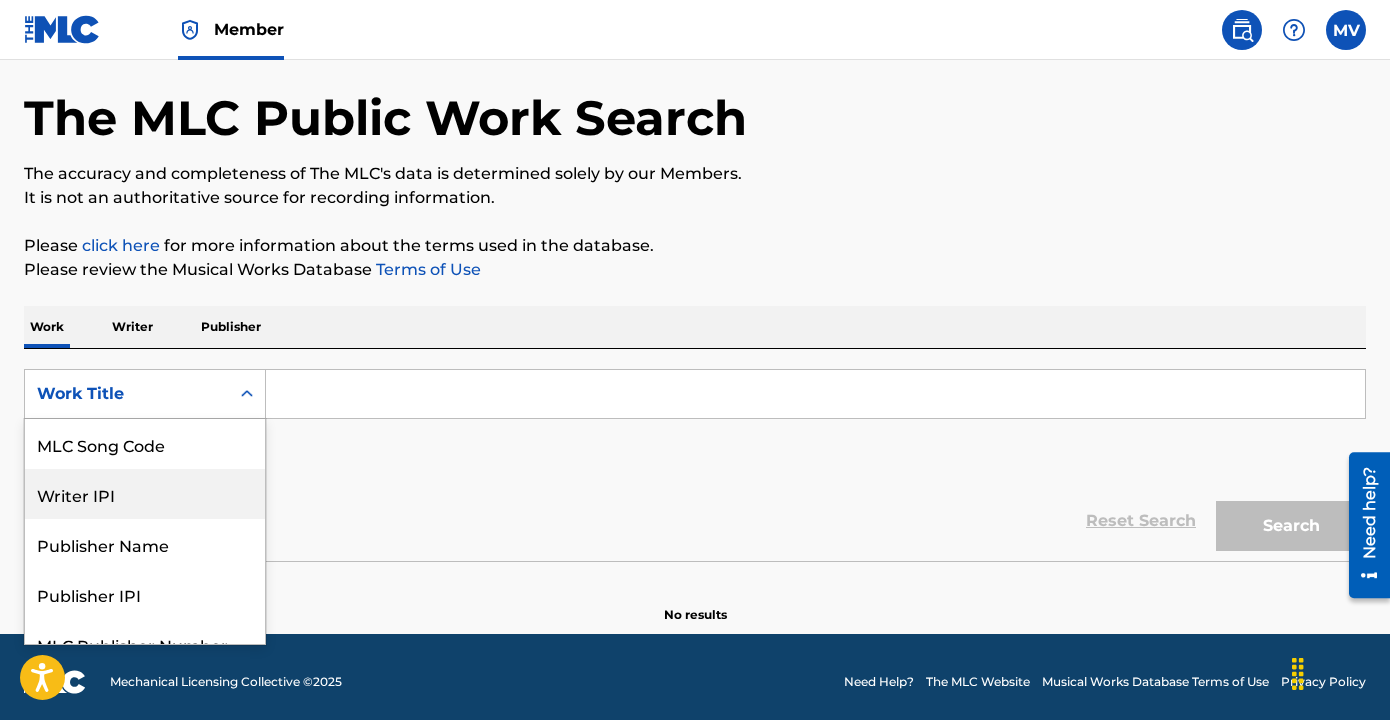 drag, startPoint x: 161, startPoint y: 479, endPoint x: 144, endPoint y: 443, distance: 39.812057 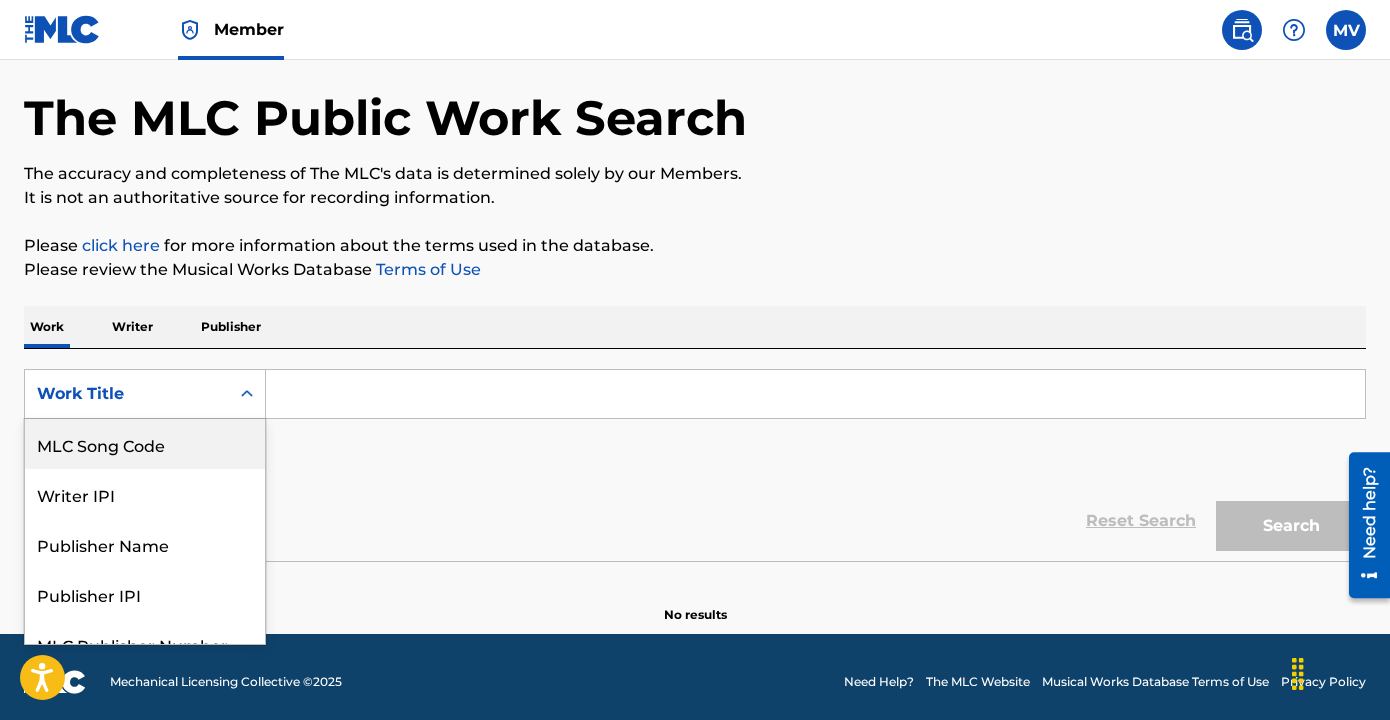 click on "Writer" at bounding box center (132, 327) 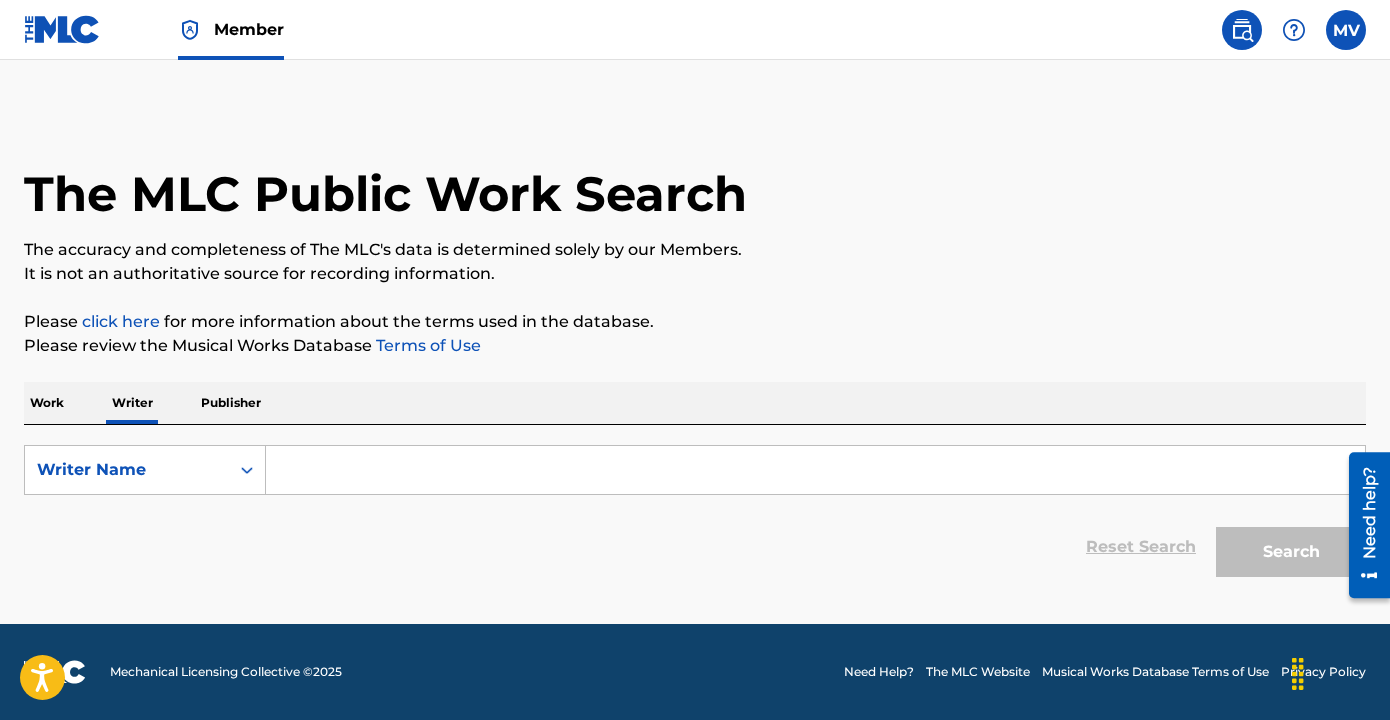 scroll, scrollTop: 0, scrollLeft: 0, axis: both 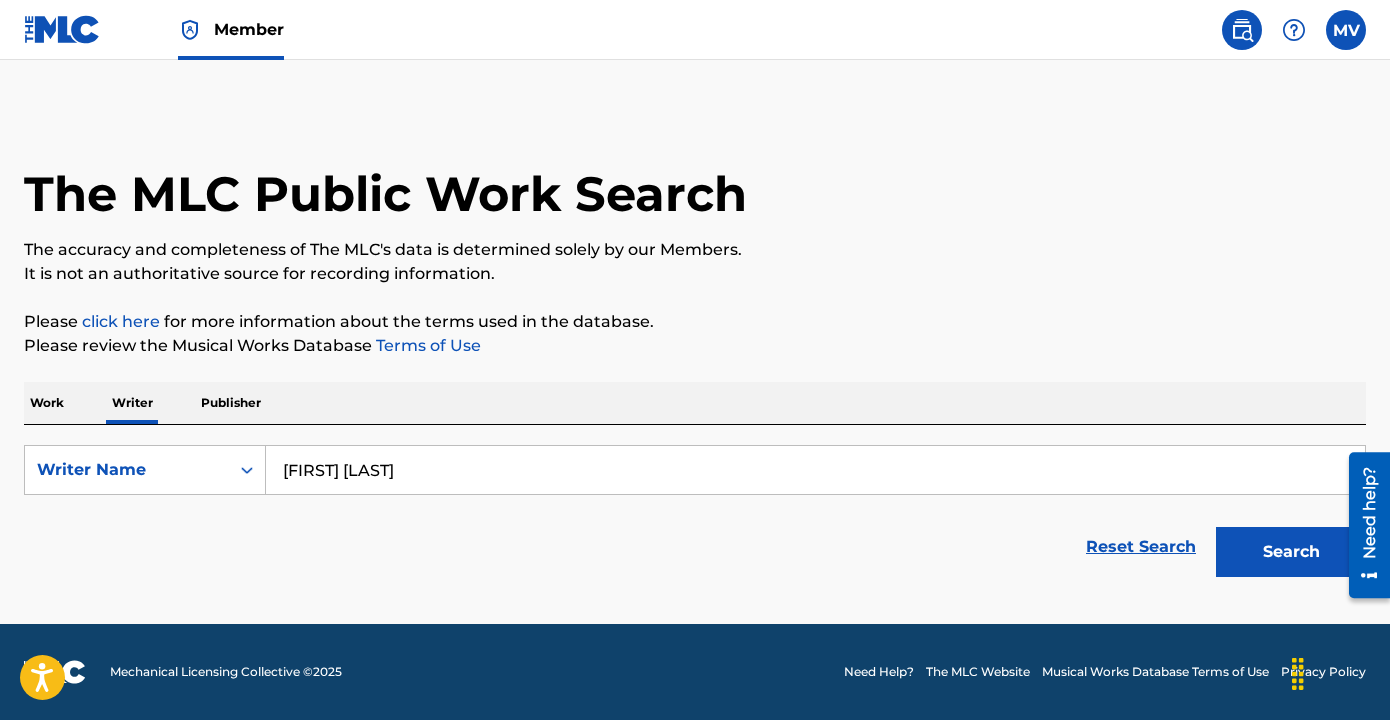 type on "[FIRST] [LAST]" 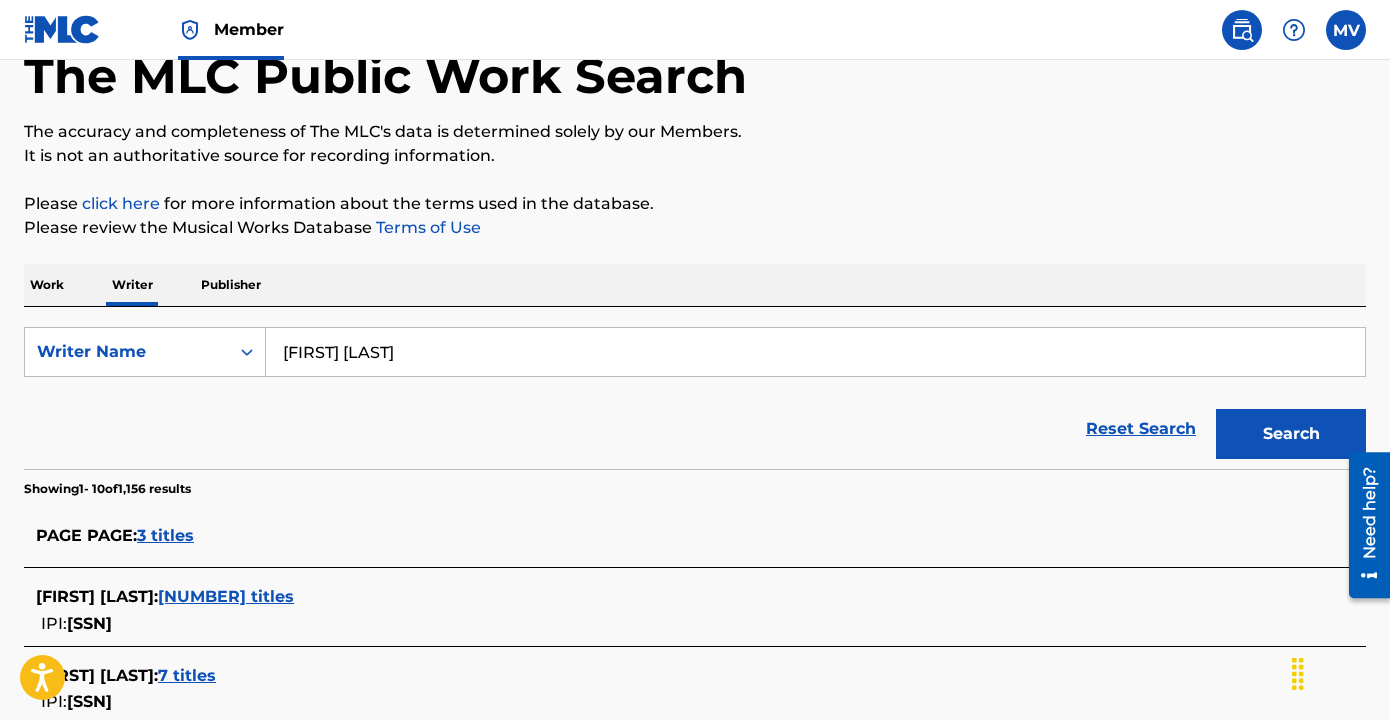 scroll, scrollTop: 134, scrollLeft: 0, axis: vertical 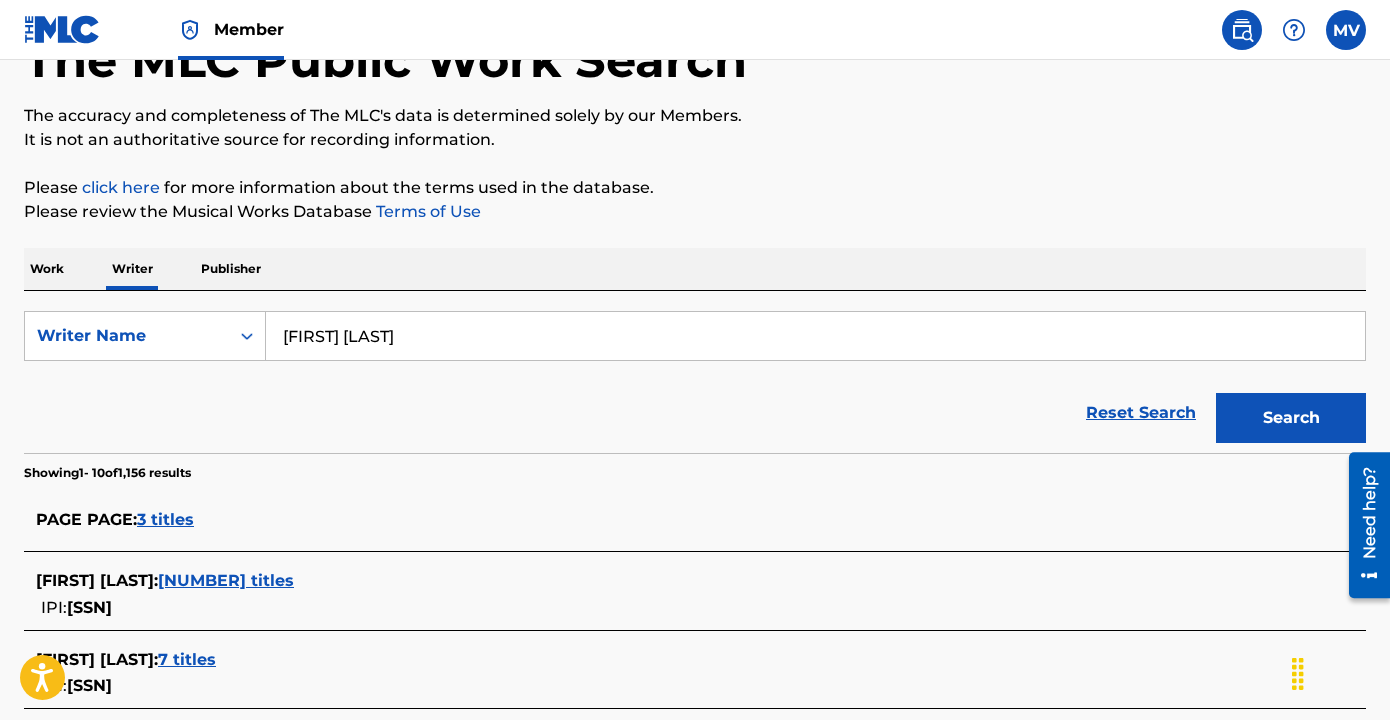 click on "3 titles" at bounding box center (165, 519) 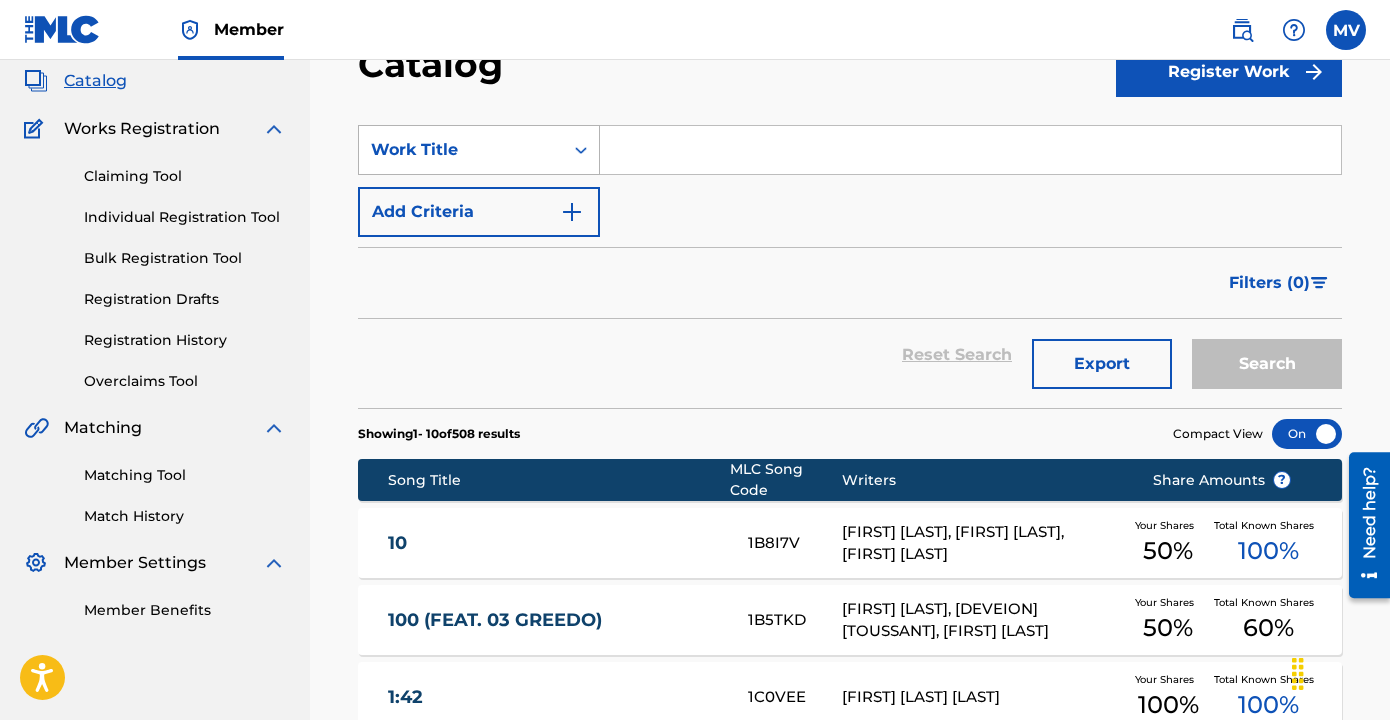 scroll, scrollTop: 0, scrollLeft: 0, axis: both 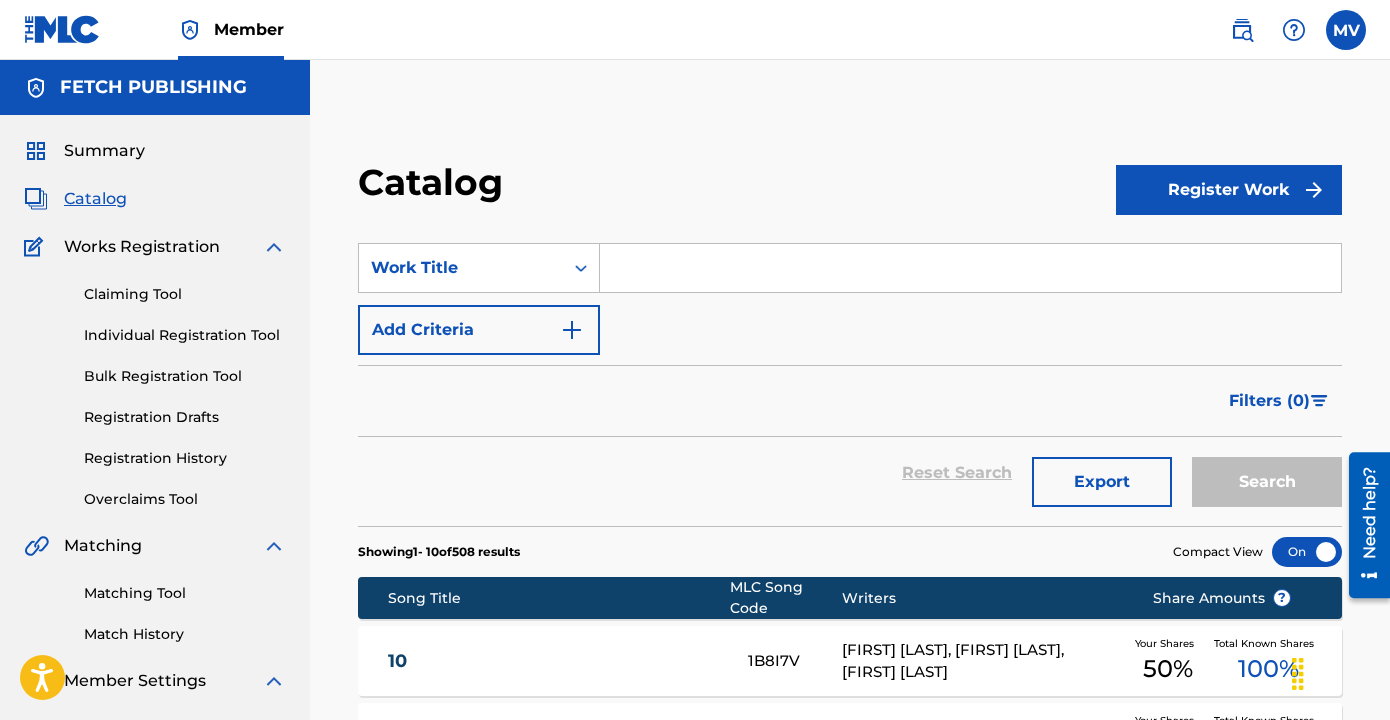 click at bounding box center (1242, 30) 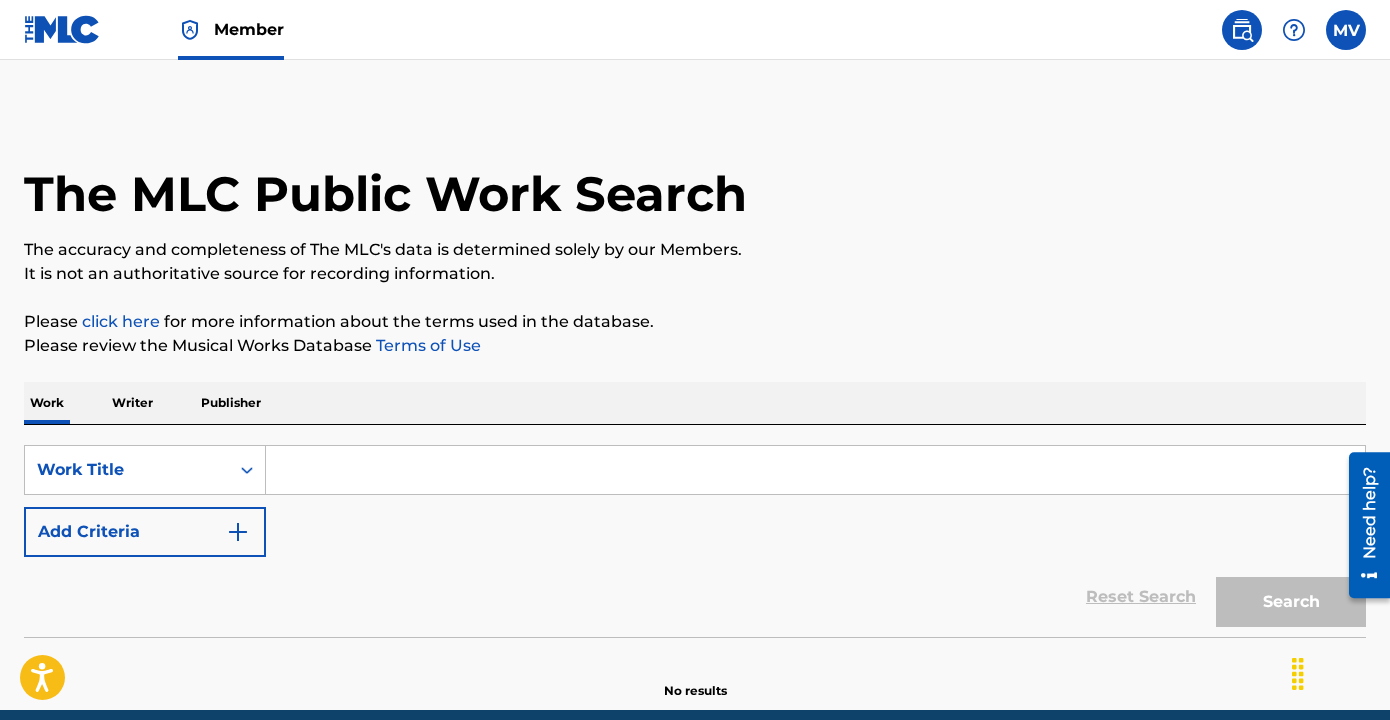 click on "Work Writer Publisher" at bounding box center [695, 403] 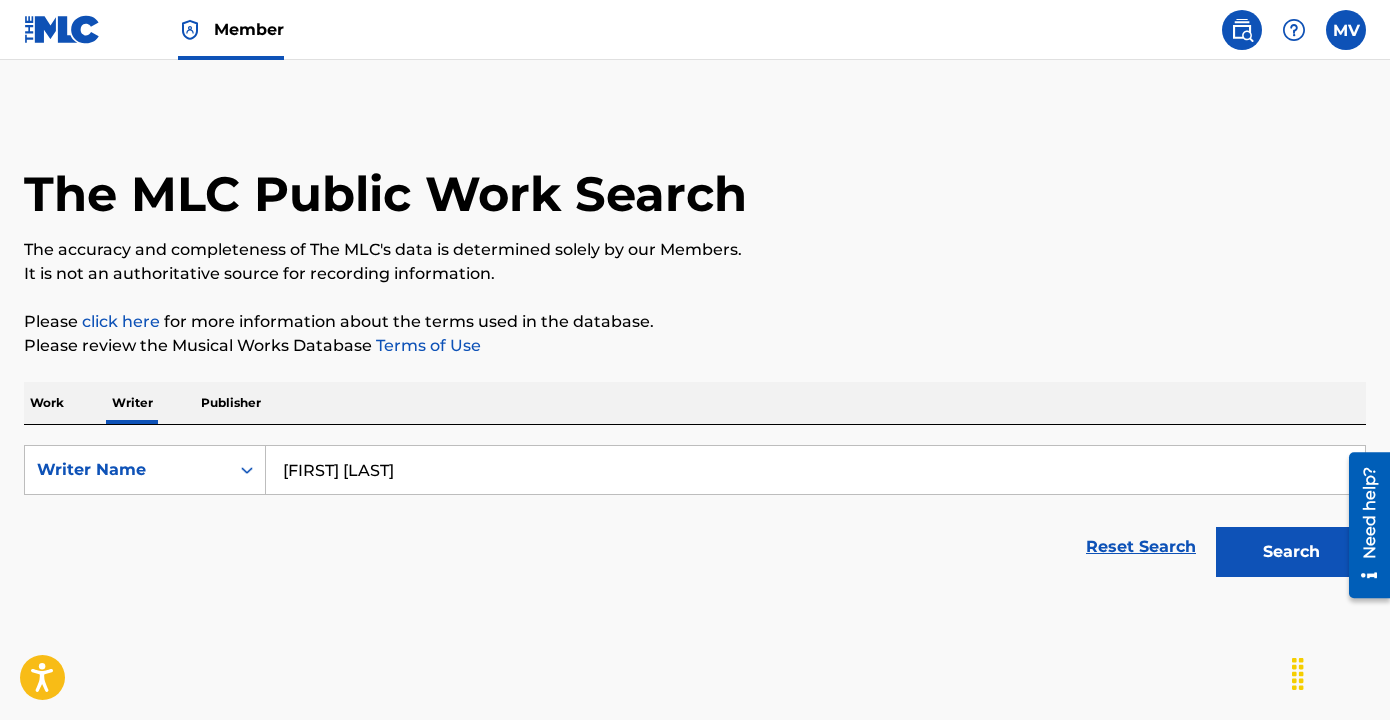 click on "[FIRST] [LAST]" at bounding box center [815, 470] 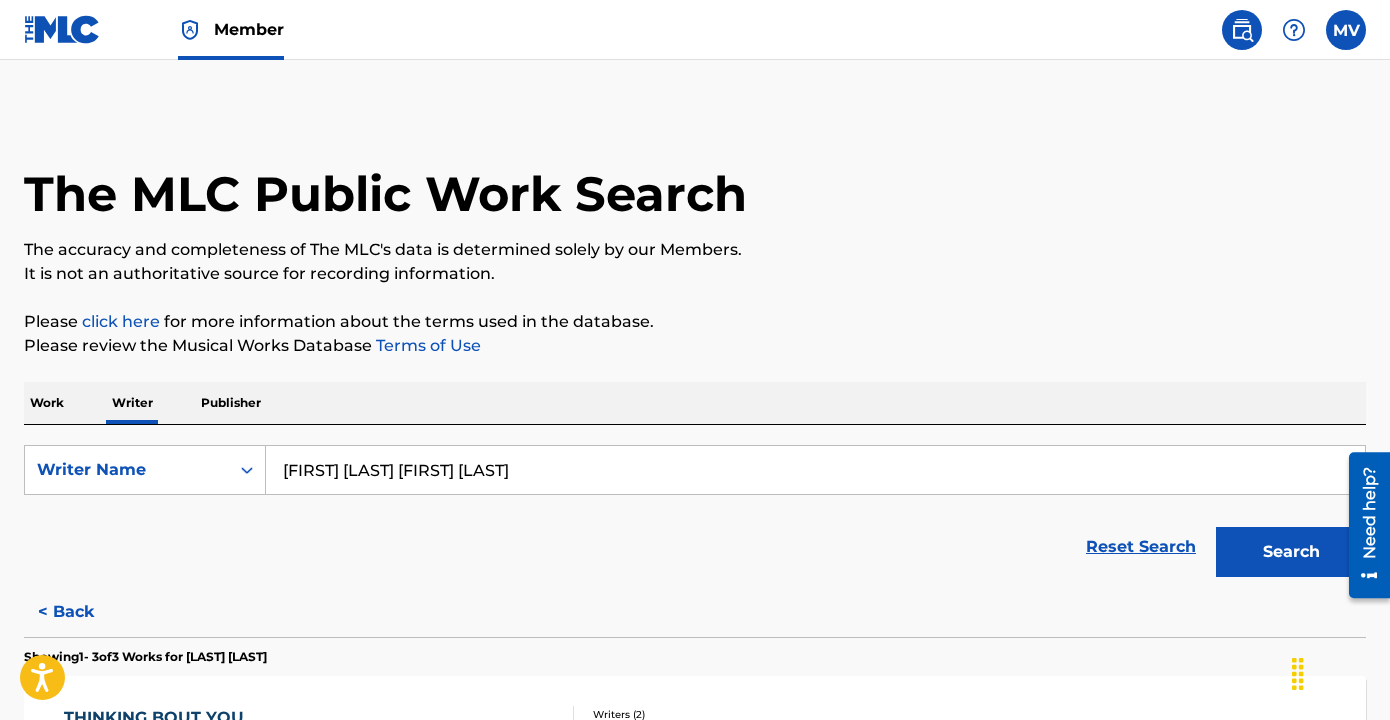 click on "[FIRST] [LAST] [FIRST] [LAST]" at bounding box center [815, 470] 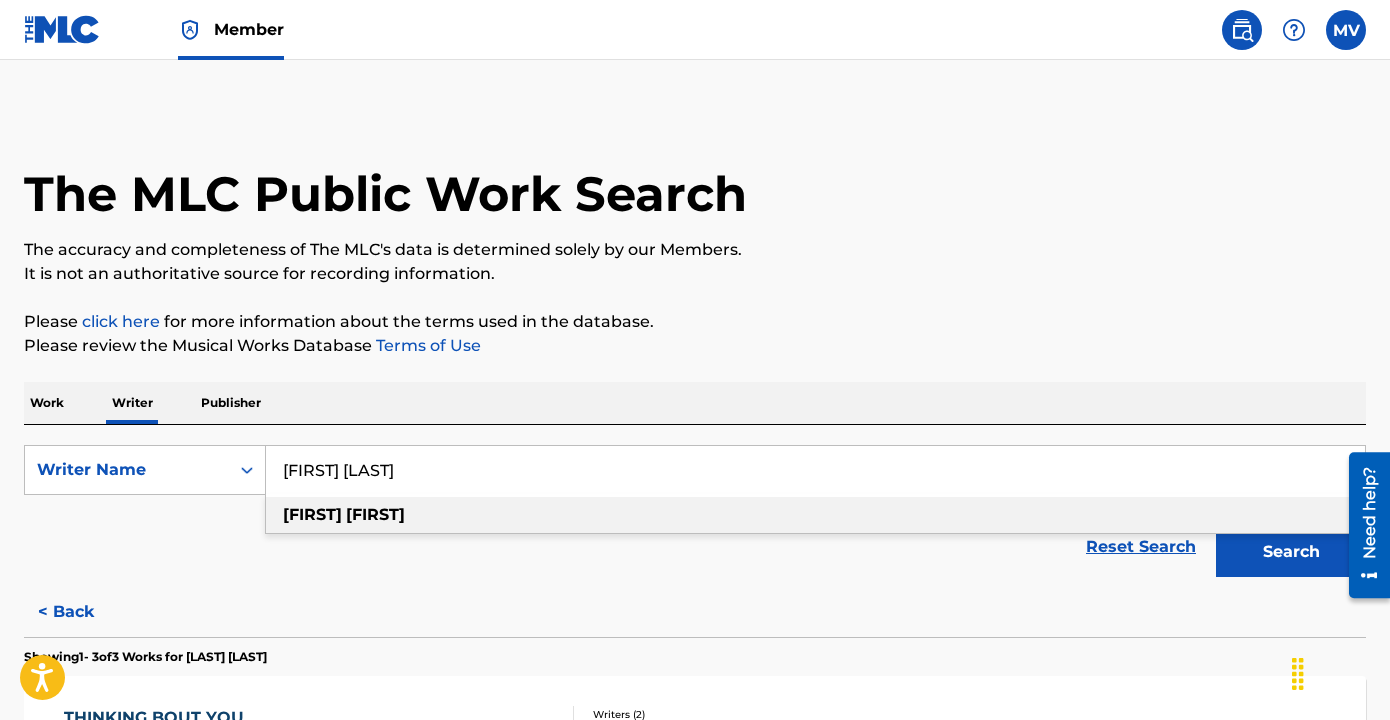 type on "[FIRST] [LAST]" 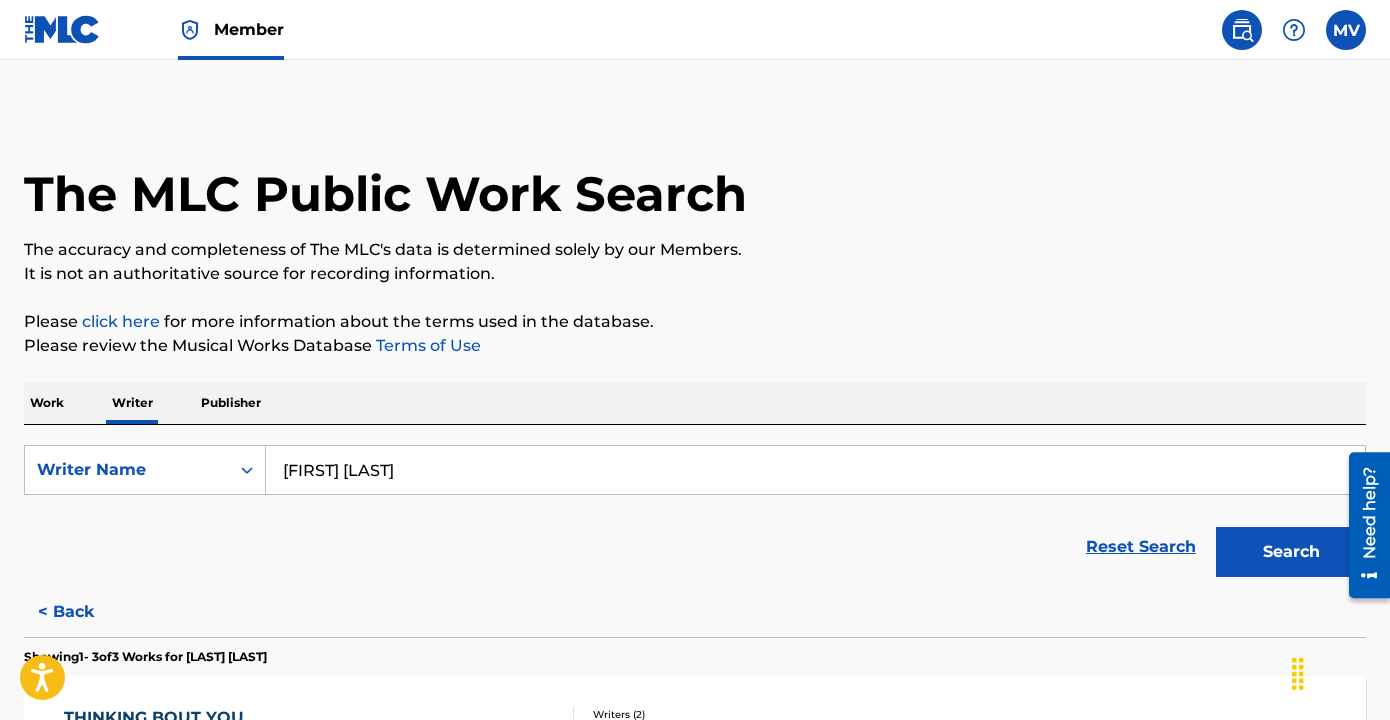 click on "Search" at bounding box center [1291, 552] 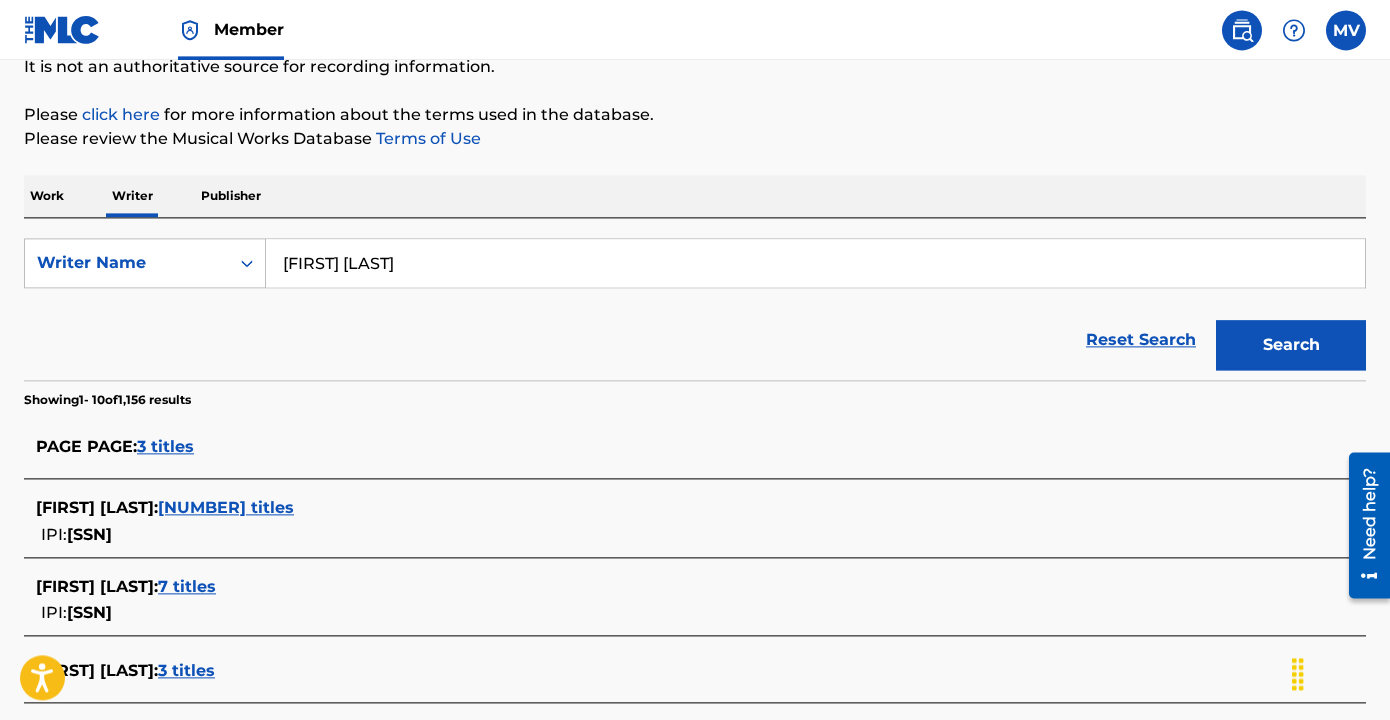 scroll, scrollTop: 222, scrollLeft: 0, axis: vertical 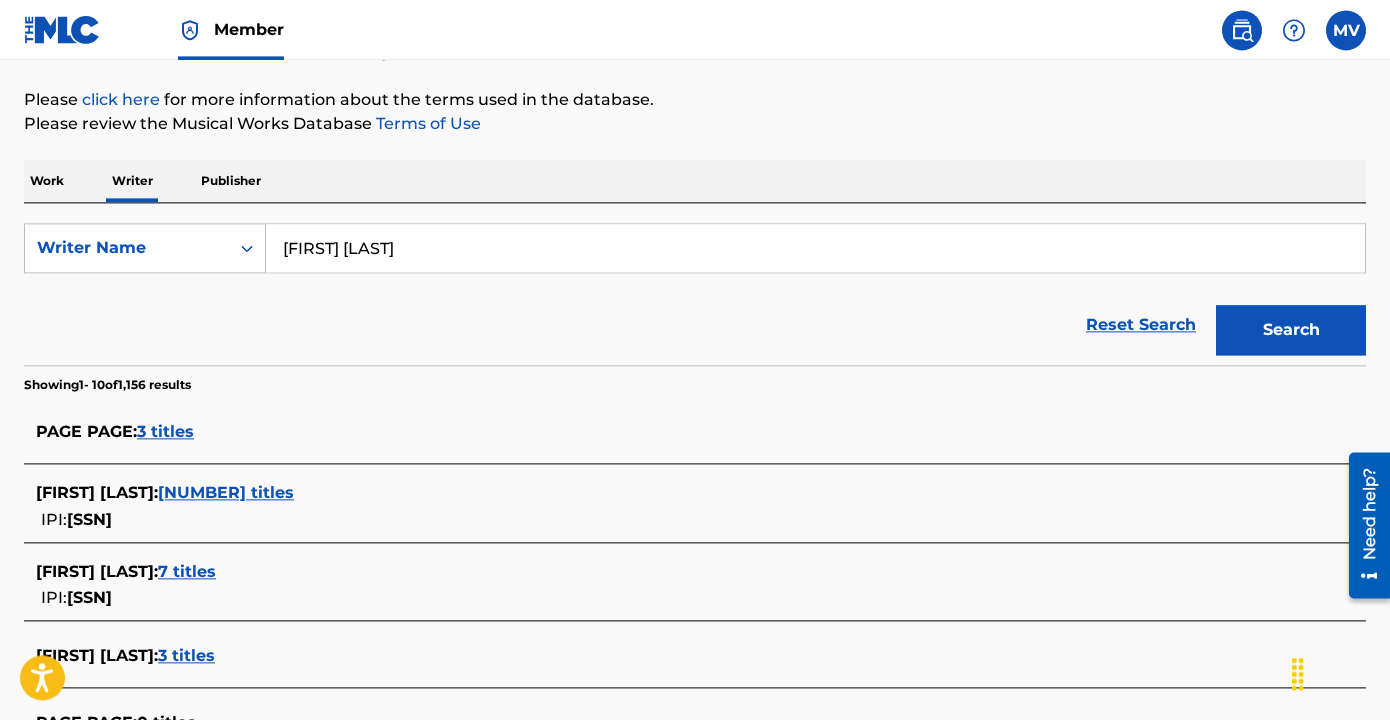 click on "7 titles" at bounding box center [187, 571] 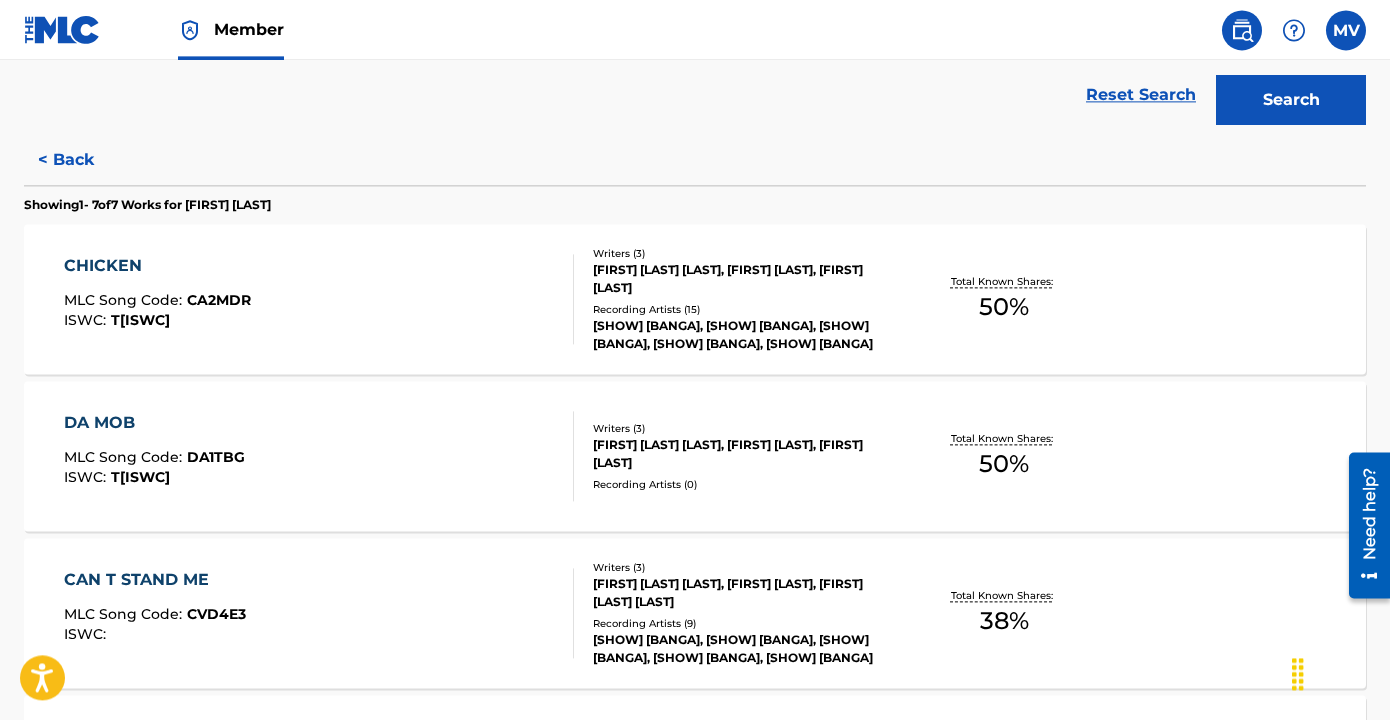 scroll, scrollTop: 446, scrollLeft: 0, axis: vertical 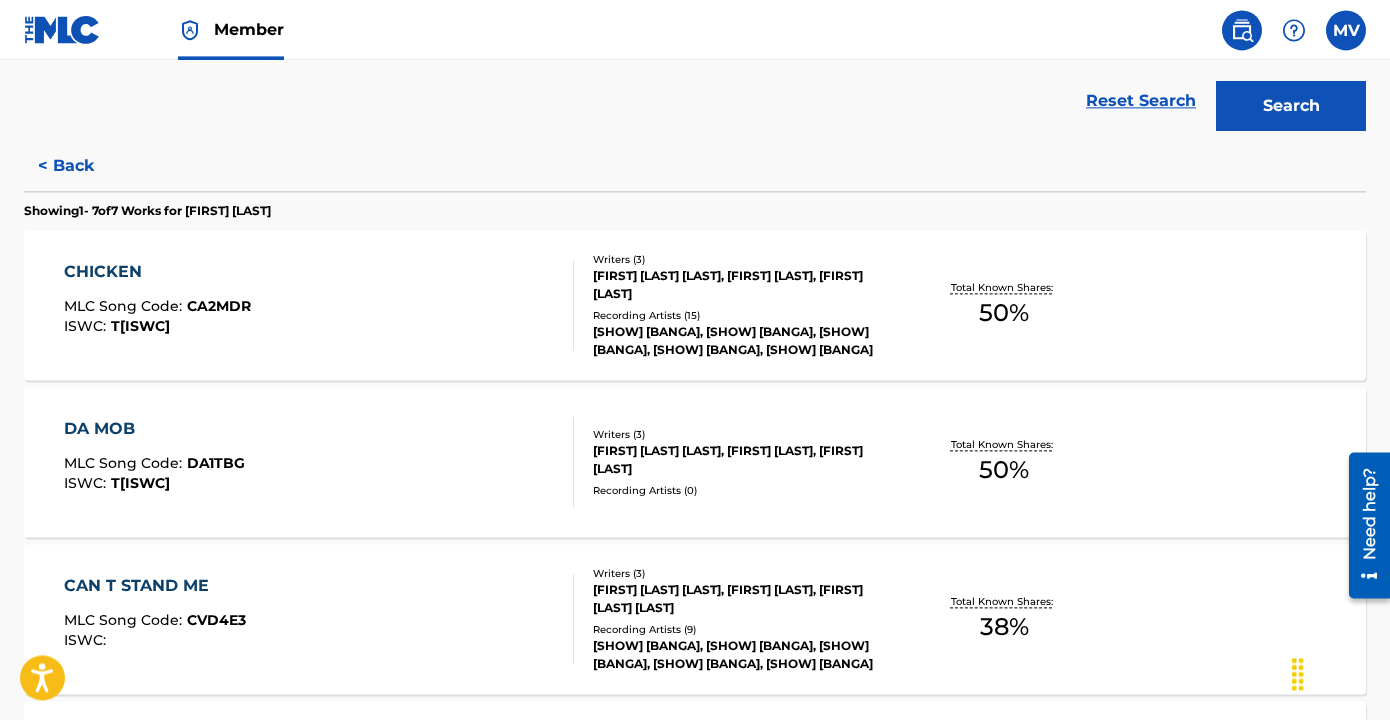 click on "DA MOB MLC Song Code : DA1TBG ISWC : T9276146624 Writers ( 3 ) [FIRST] [LAST], [FIRST] [LAST], [FIRST] [LAST] Recording Artists ( 0 ) Total Known Shares: 50 %" at bounding box center (695, 462) 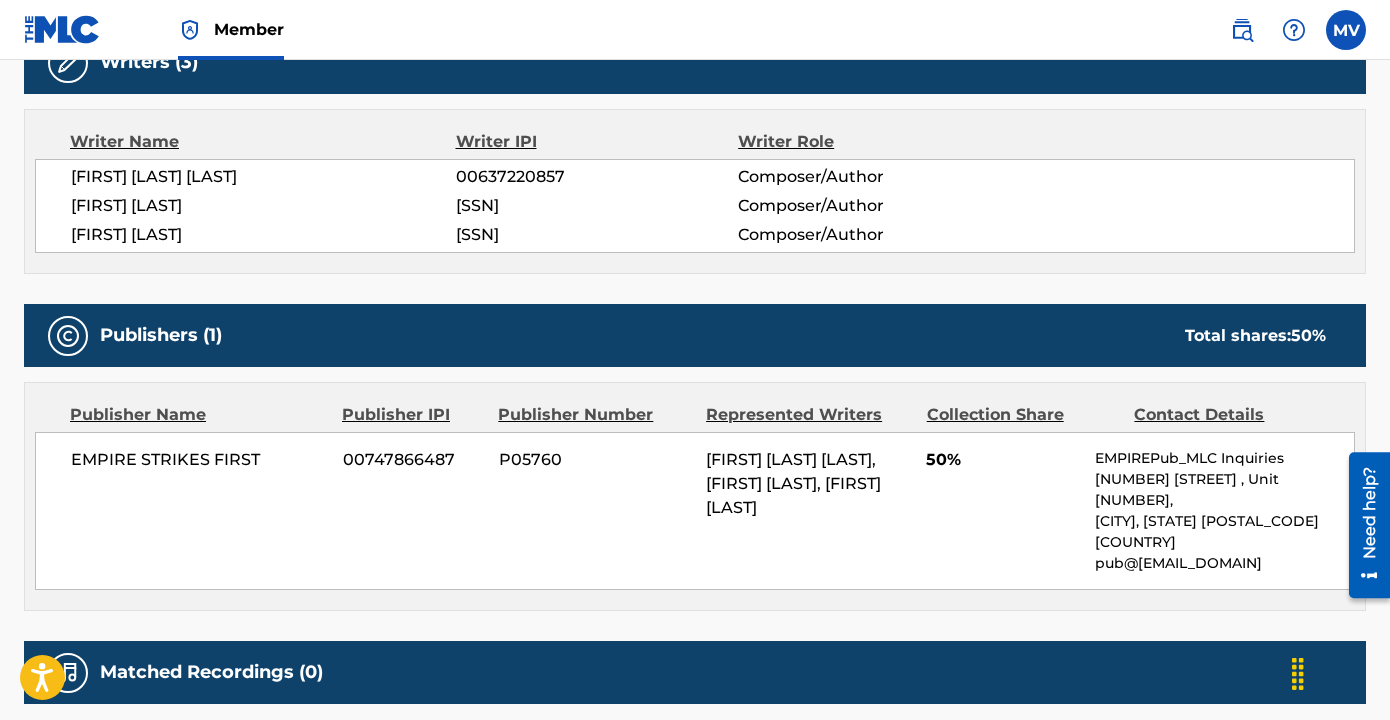 scroll, scrollTop: 671, scrollLeft: 0, axis: vertical 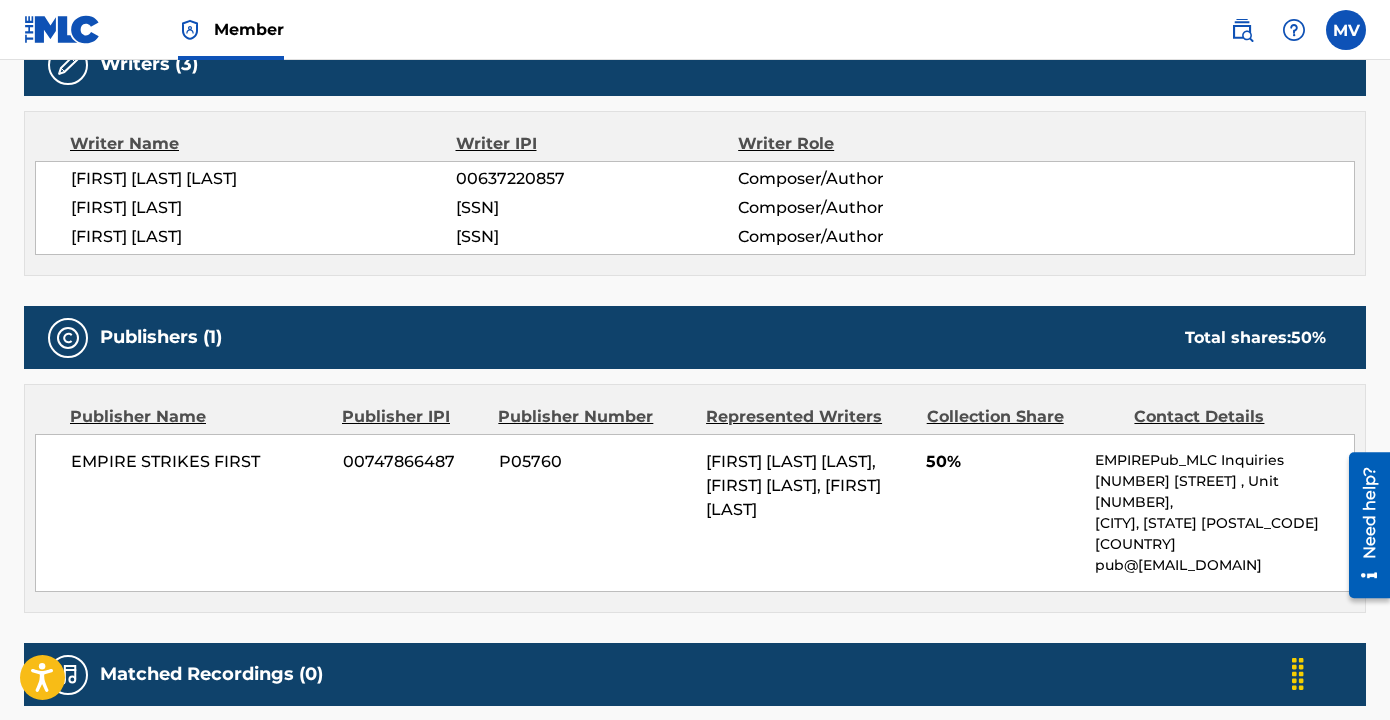 click on "[SSN]" at bounding box center (597, 208) 